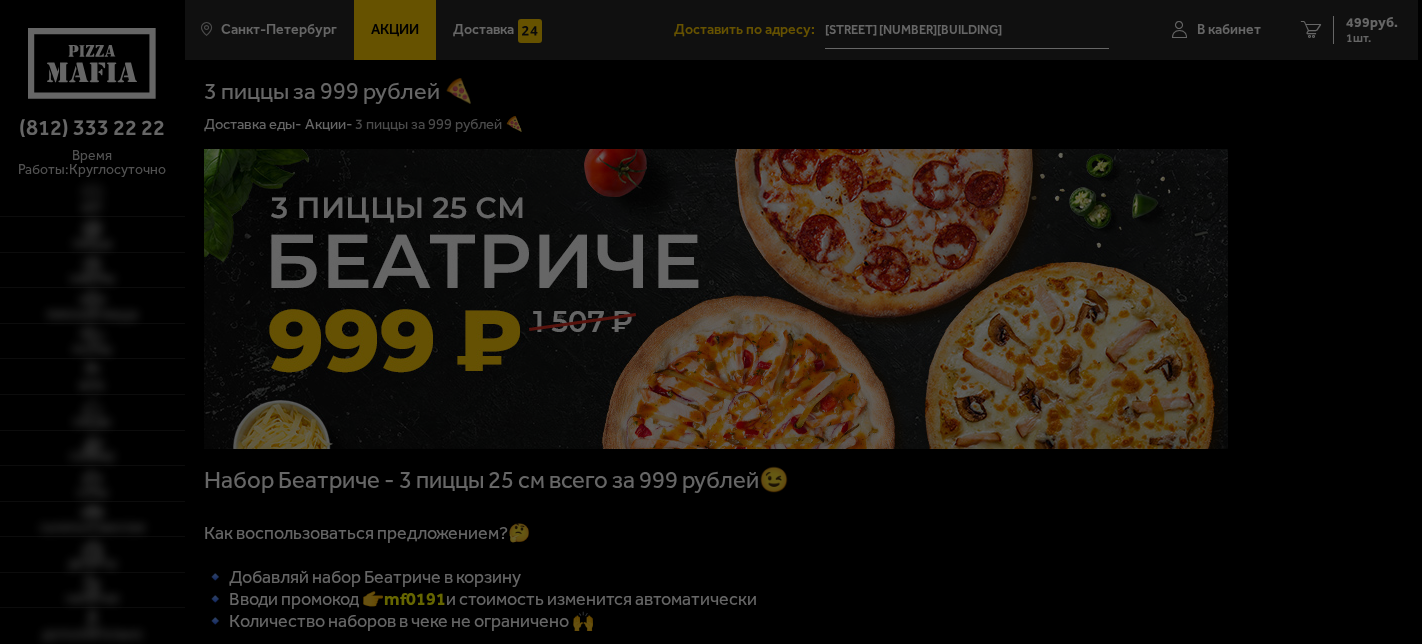 scroll, scrollTop: 0, scrollLeft: 0, axis: both 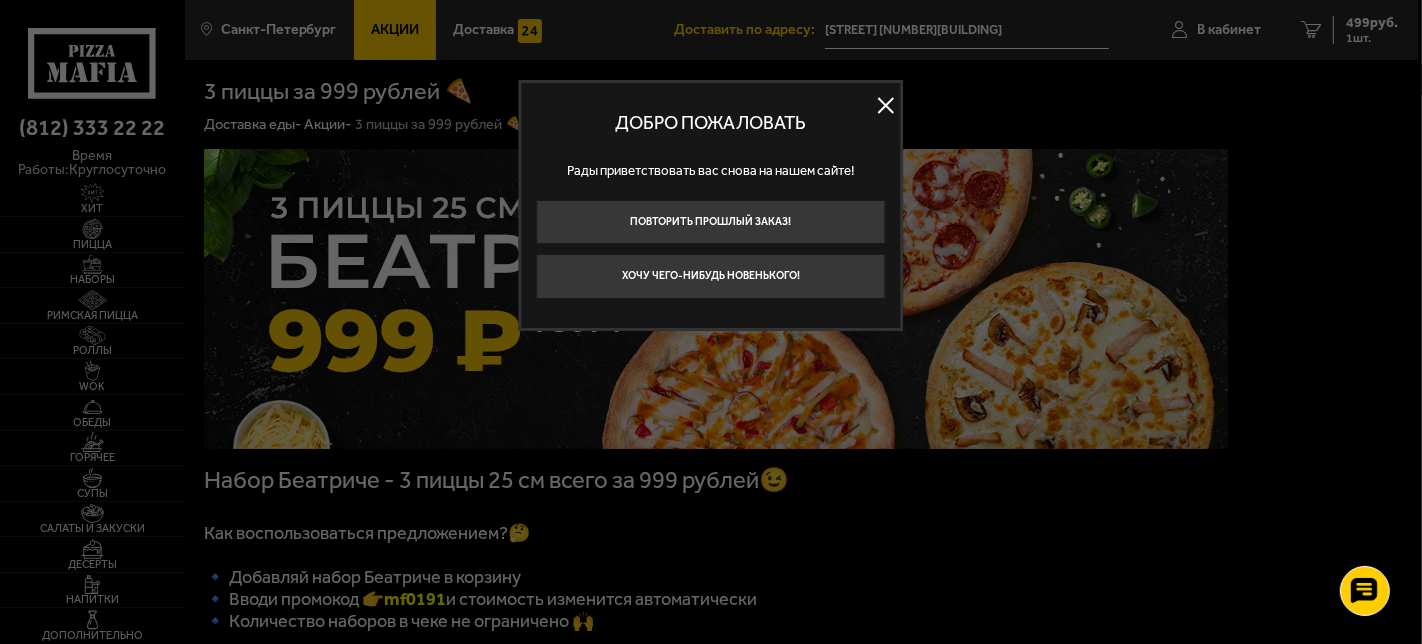 click at bounding box center (886, 105) 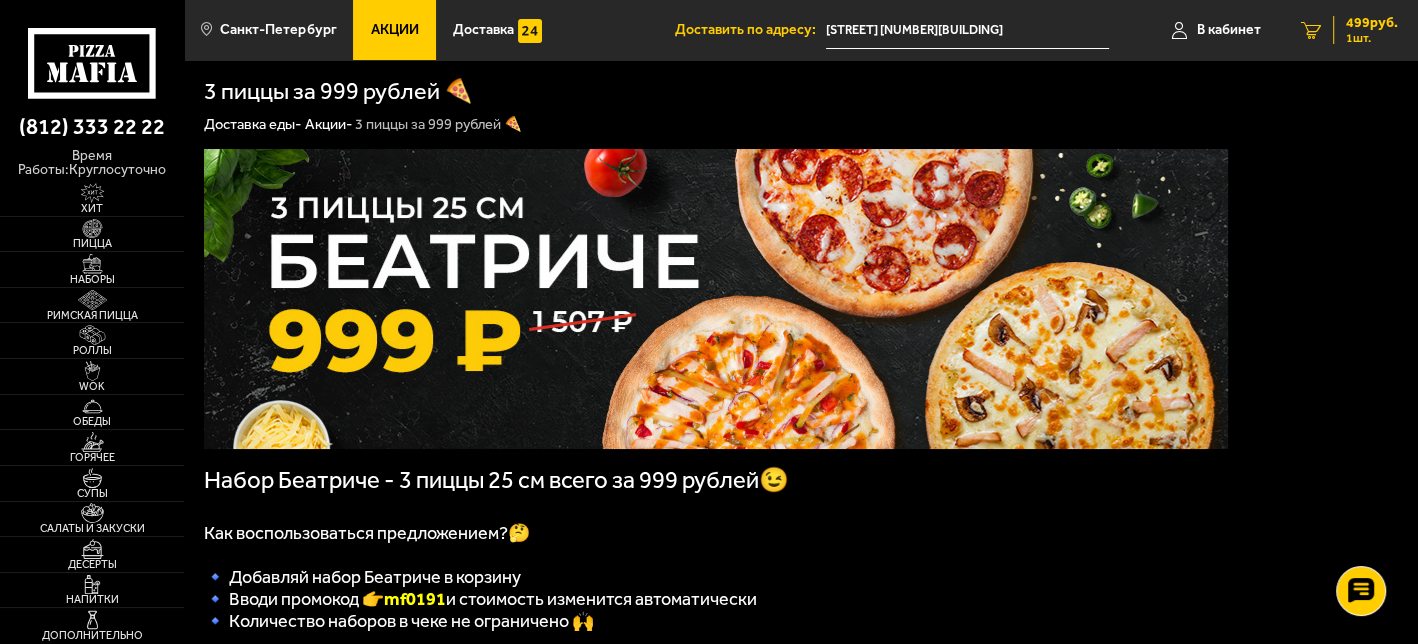 click on "499  руб." at bounding box center [1372, 23] 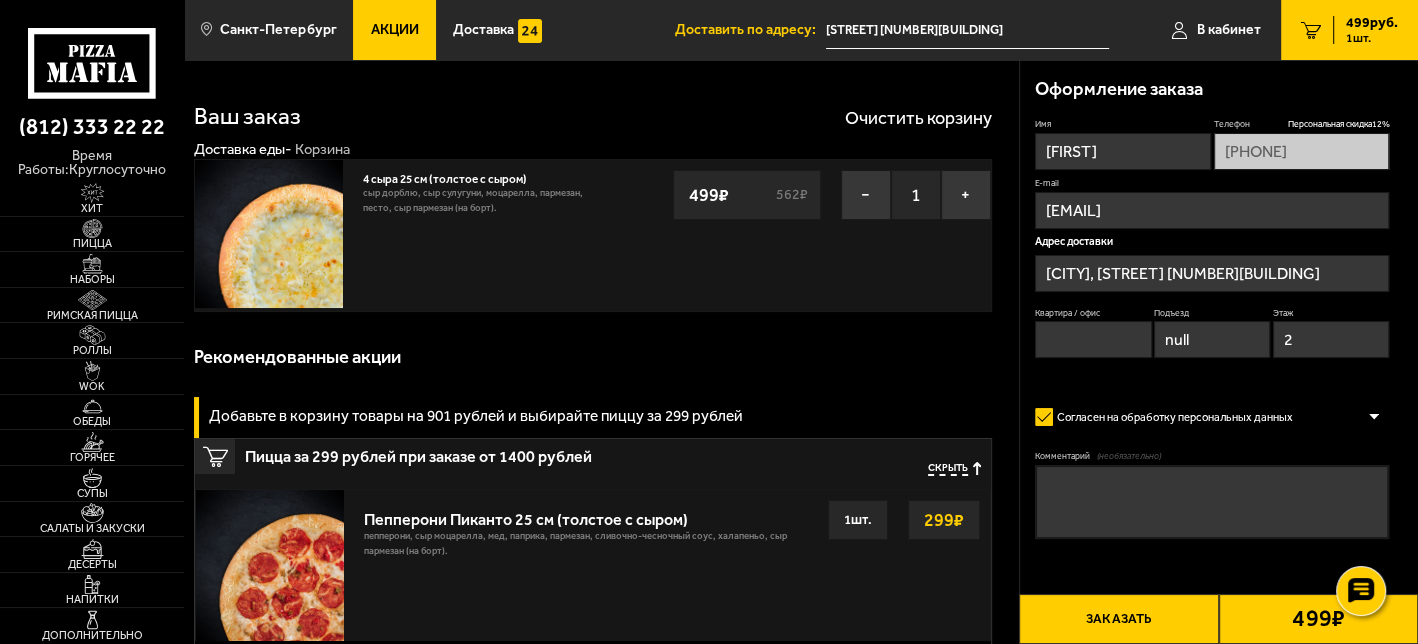 type on "[STREET], [BUILDING_NUMBER]" 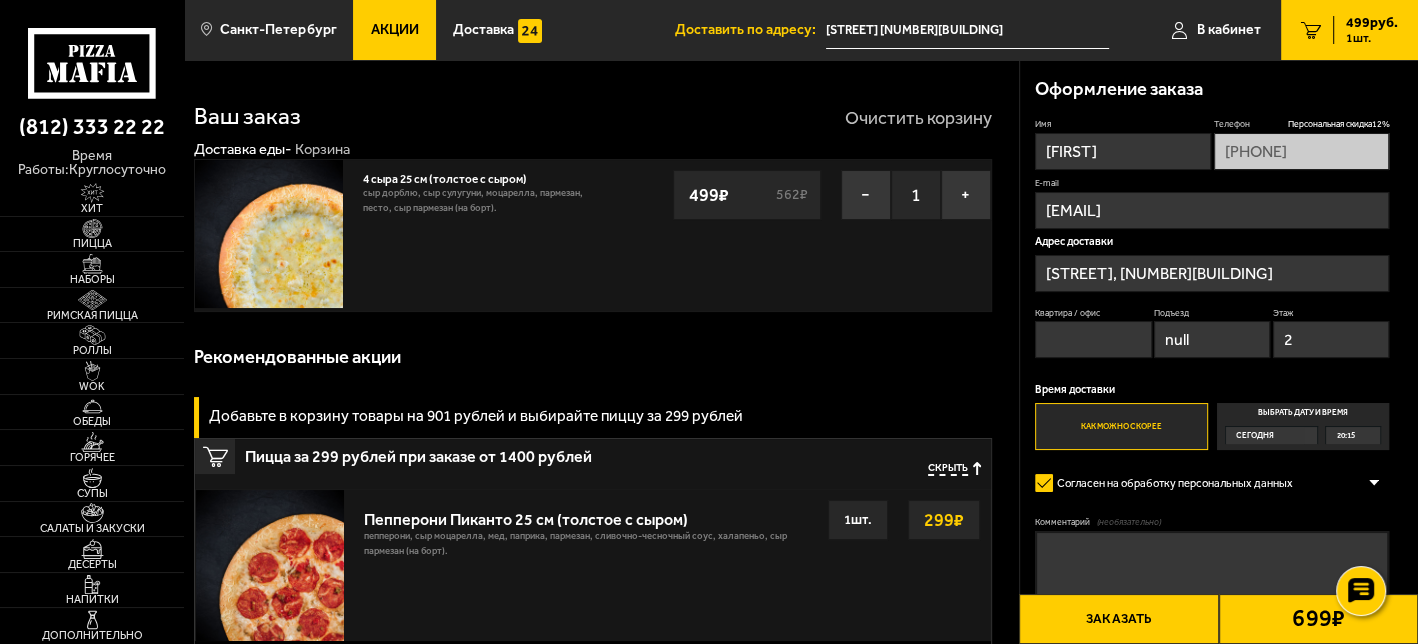click on "Очистить корзину" at bounding box center [918, 118] 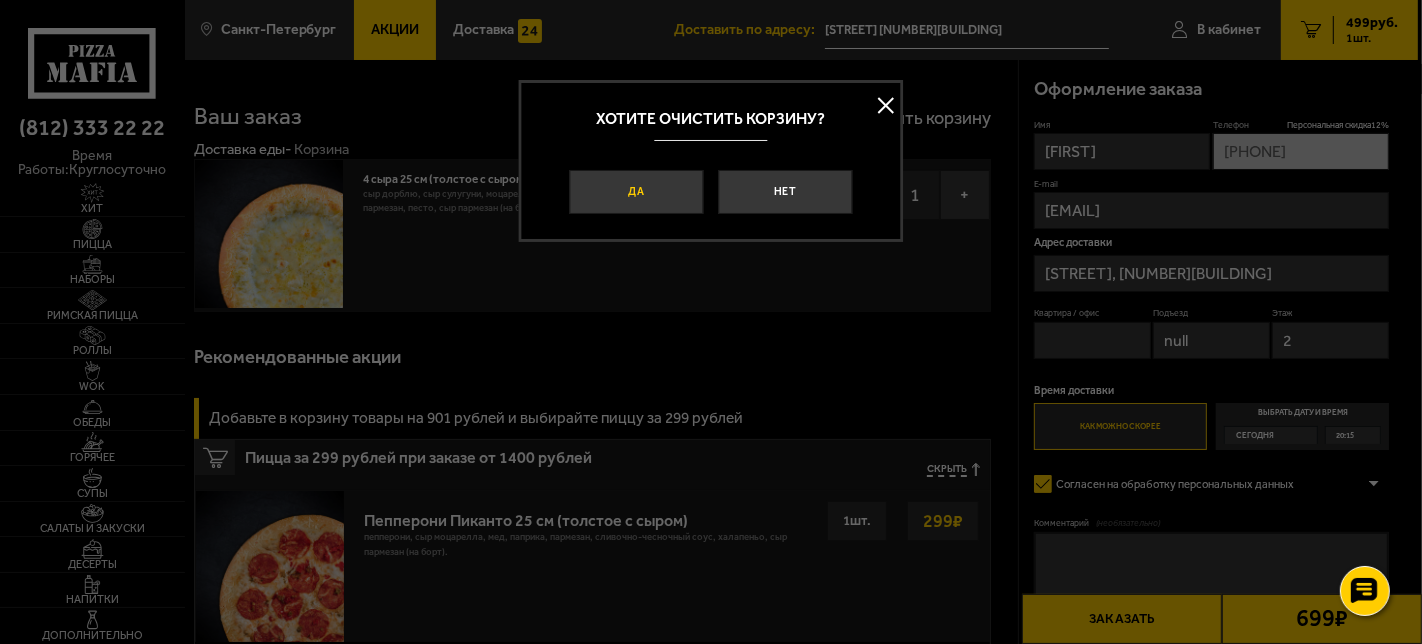 click on "Да" at bounding box center [636, 192] 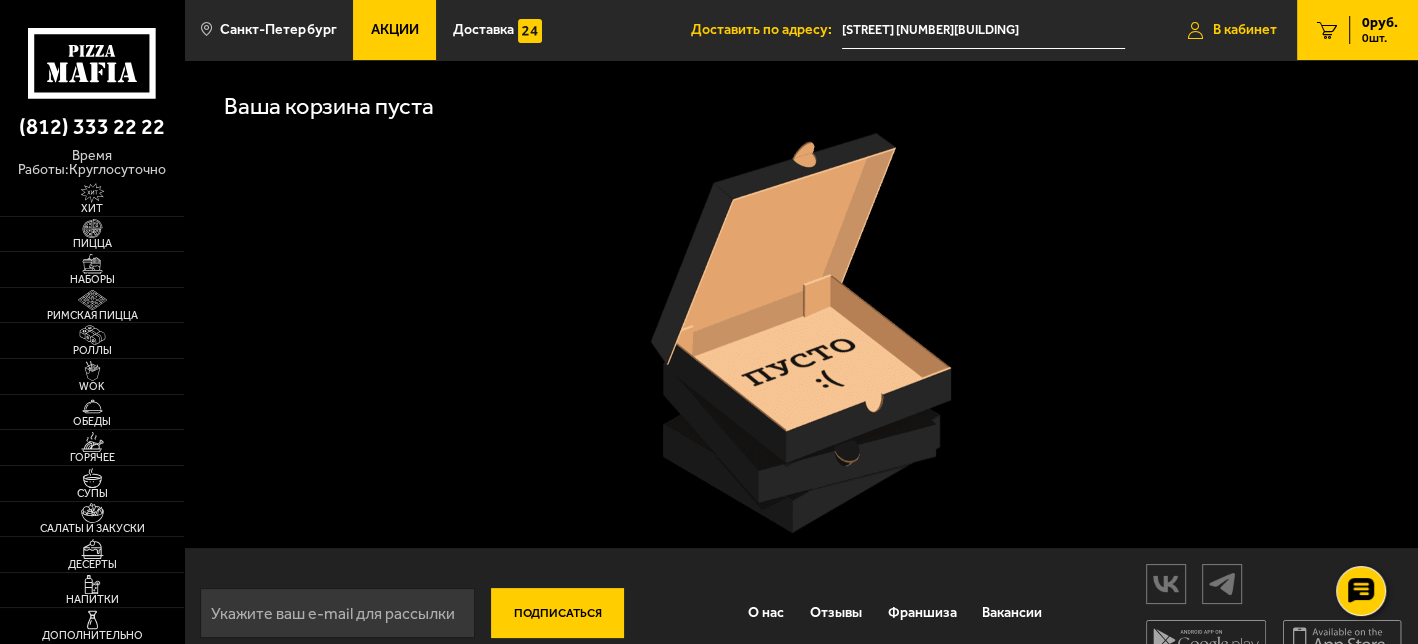 click on "В кабинет" at bounding box center (1245, 30) 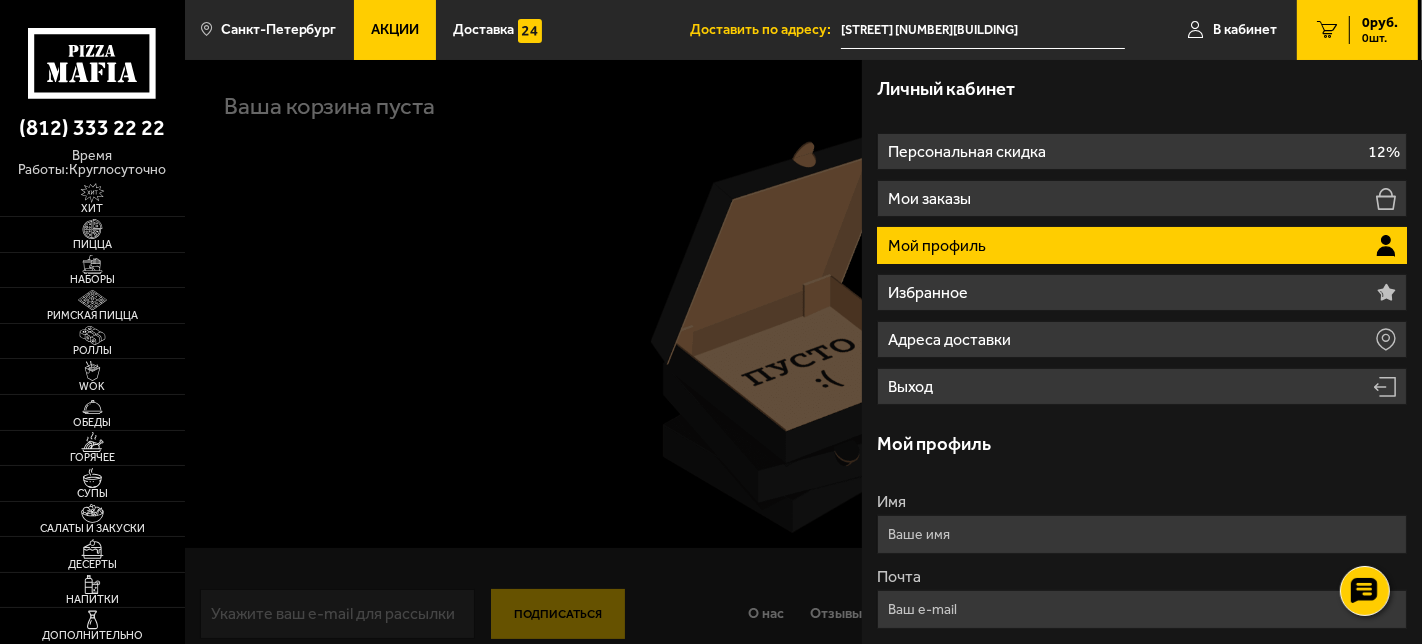 click on "Личный кабинет" at bounding box center (1142, 89) 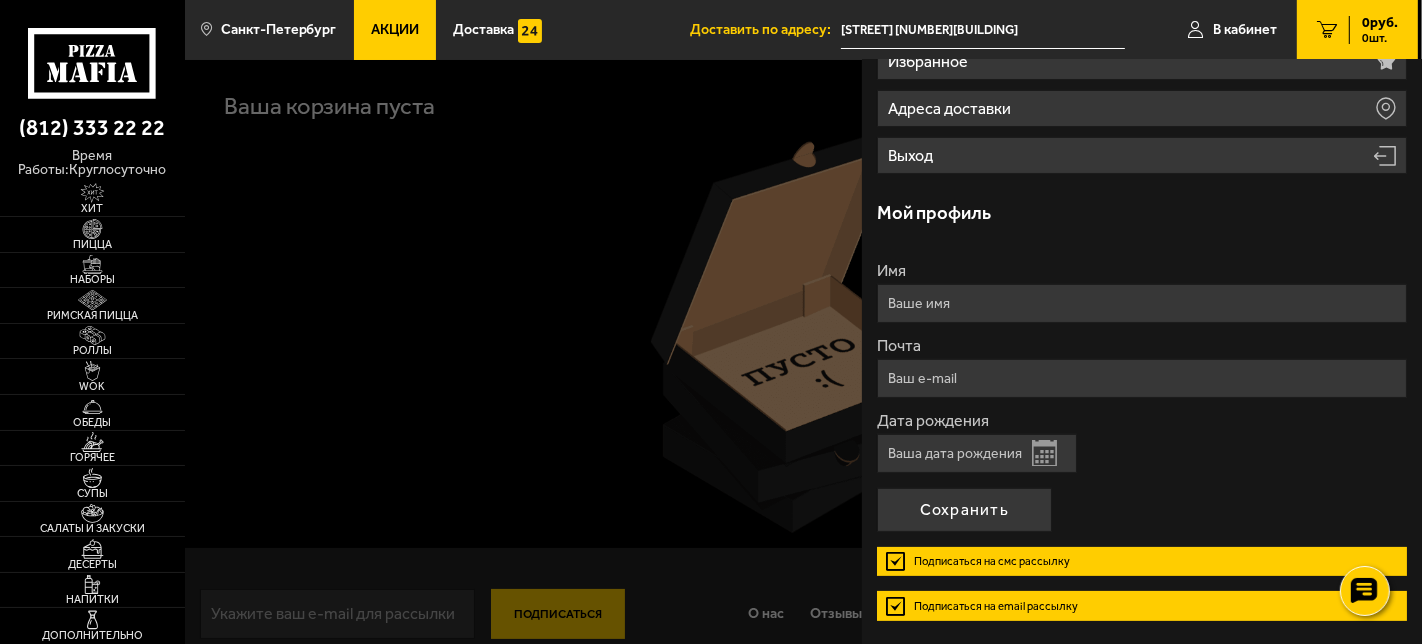 scroll, scrollTop: 300, scrollLeft: 0, axis: vertical 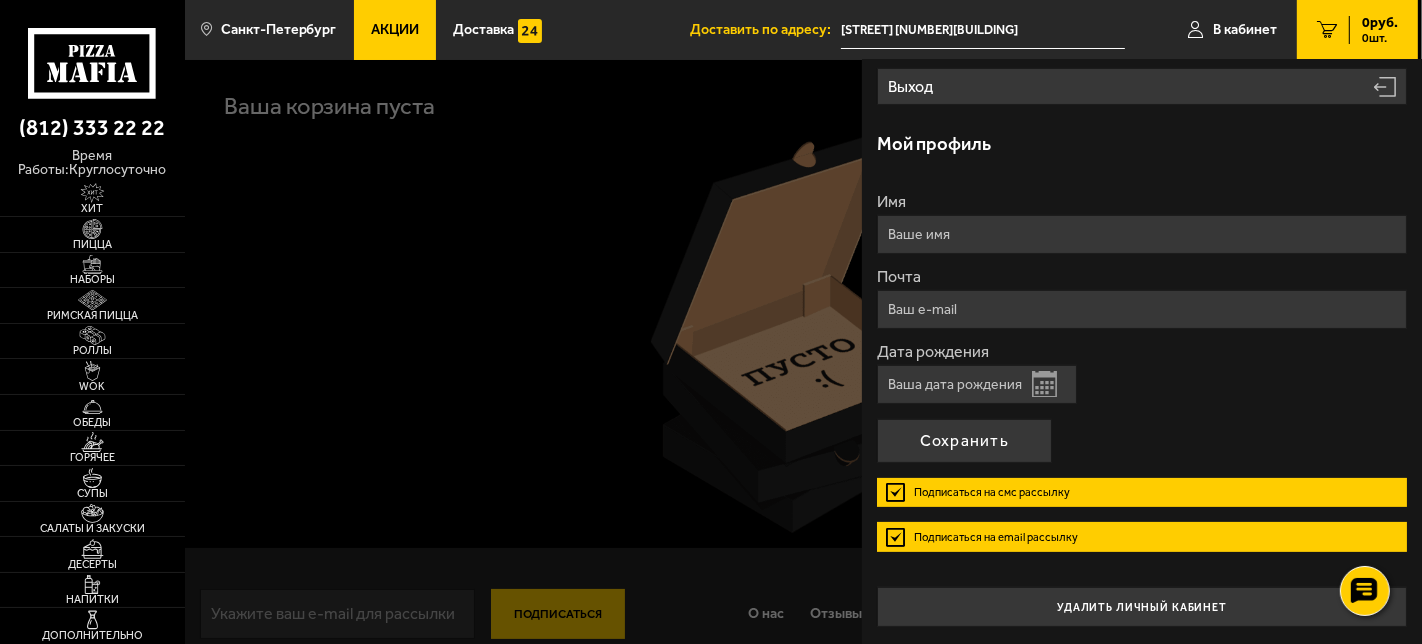 click on "Имя" at bounding box center (1142, 234) 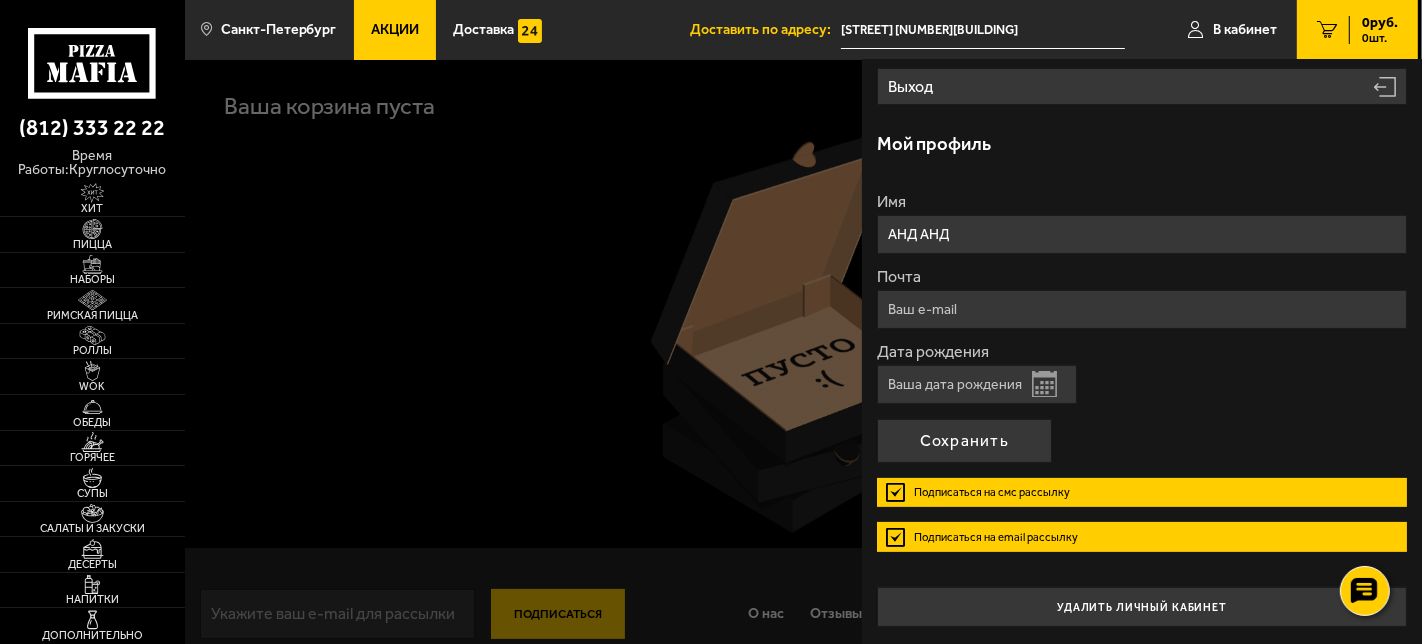 type on "DDAANN@Yandex.ru" 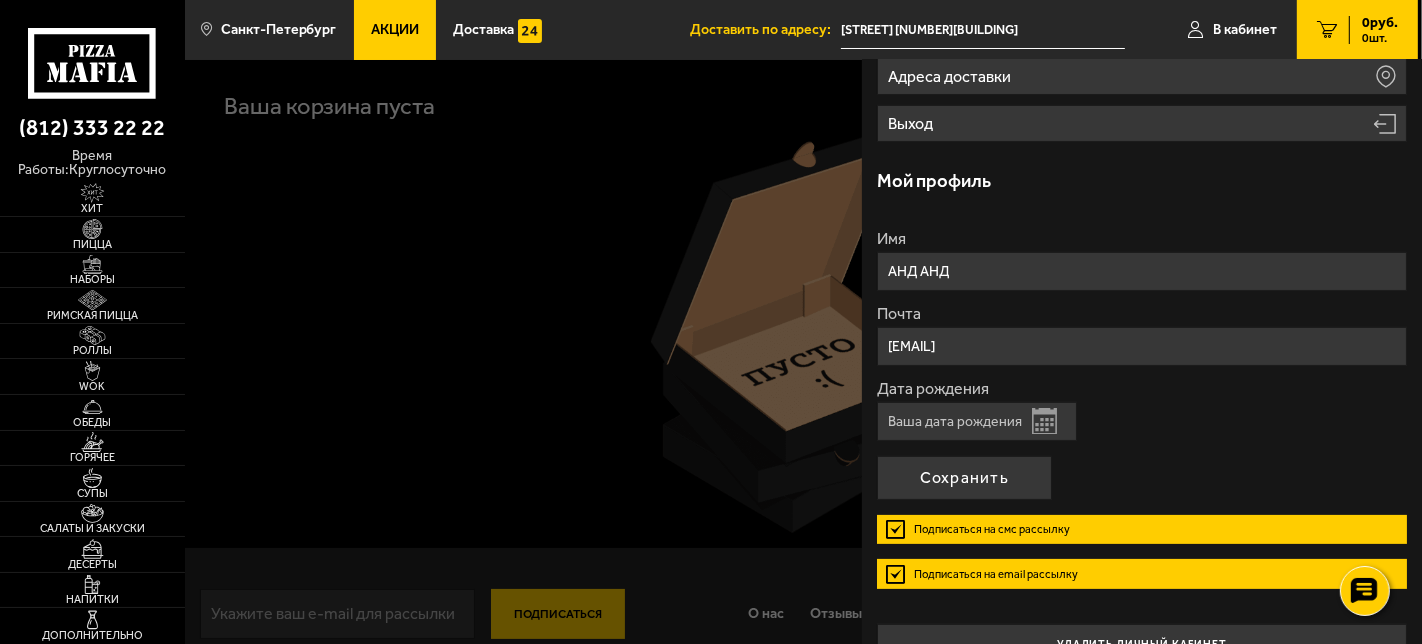 scroll, scrollTop: 300, scrollLeft: 0, axis: vertical 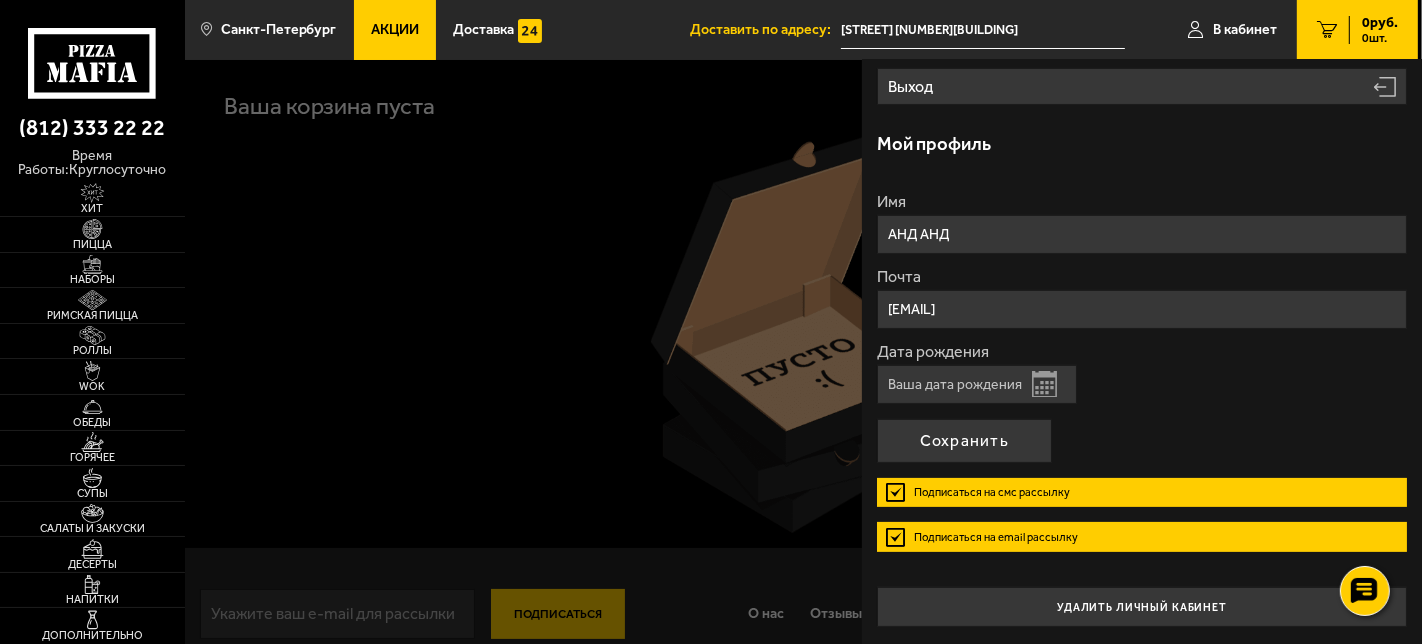 click on "Дата рождения Открыть календарь" at bounding box center [1142, 374] 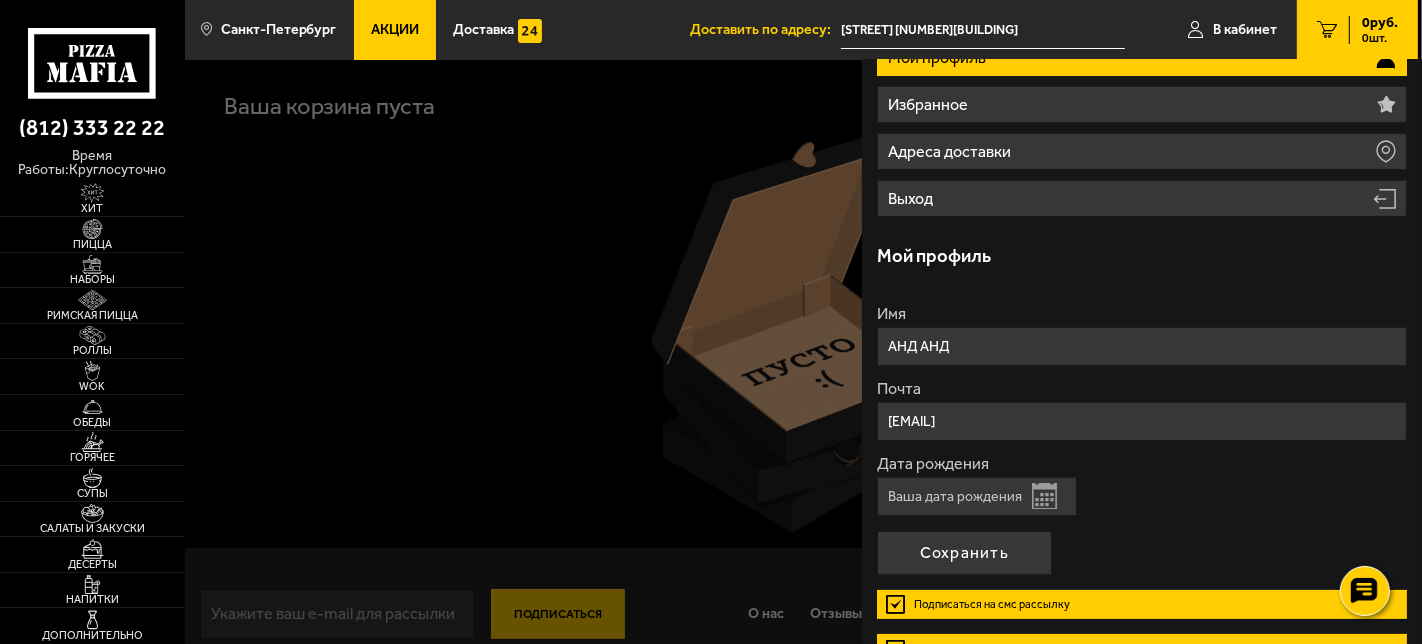 click on "АНД АНД" at bounding box center [1142, 346] 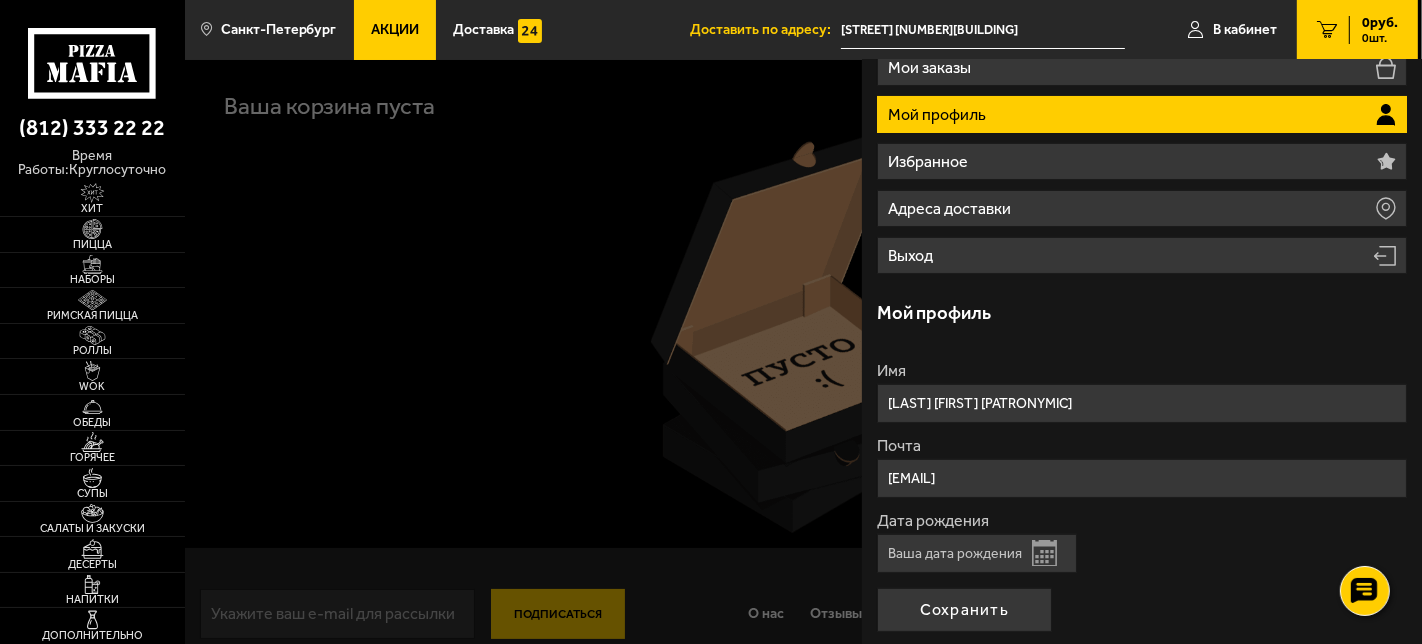 scroll, scrollTop: 0, scrollLeft: 0, axis: both 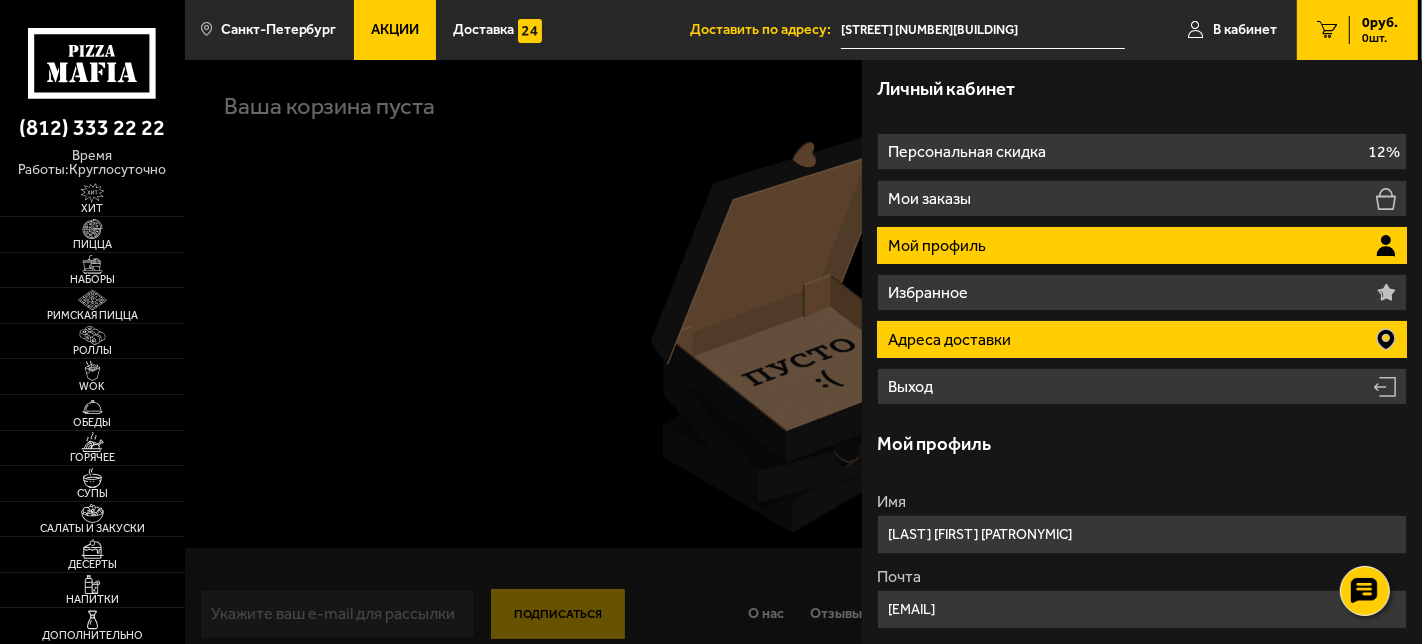 click on "Адреса доставки" at bounding box center (1142, 339) 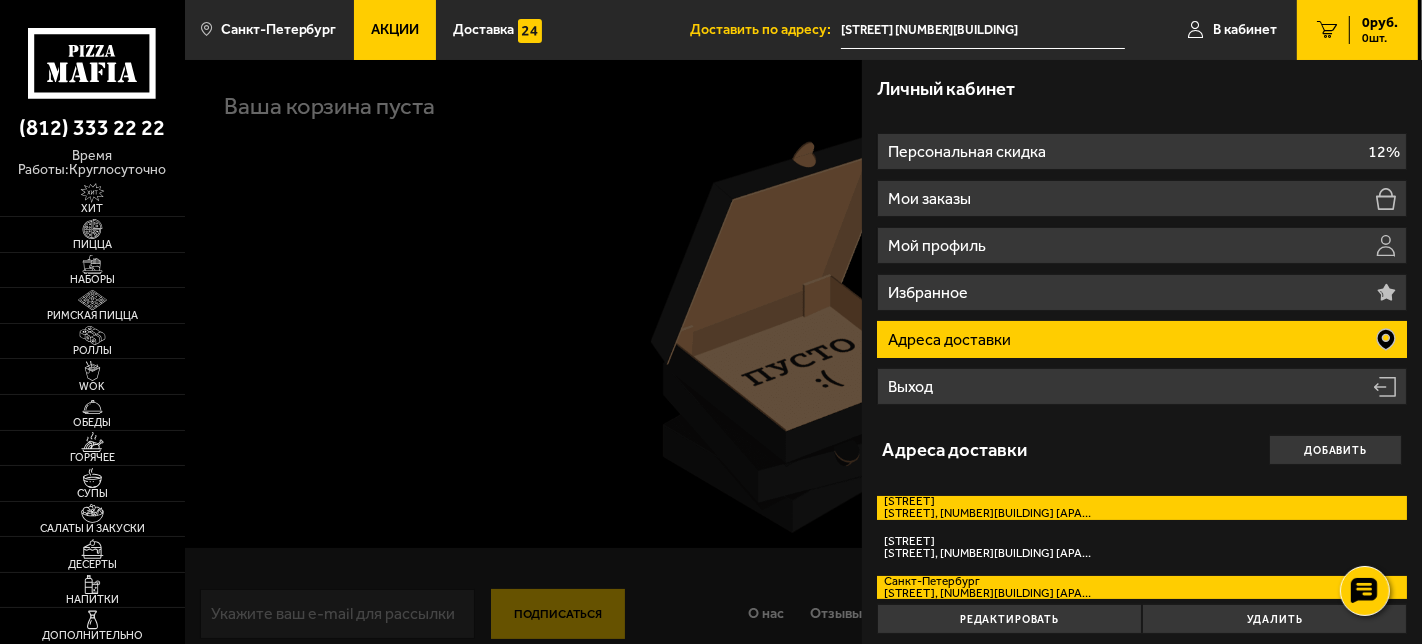 click on "Серебристый бульвар   Серебристый бульвар, дом 22к3 кв. 328" at bounding box center [1142, 508] 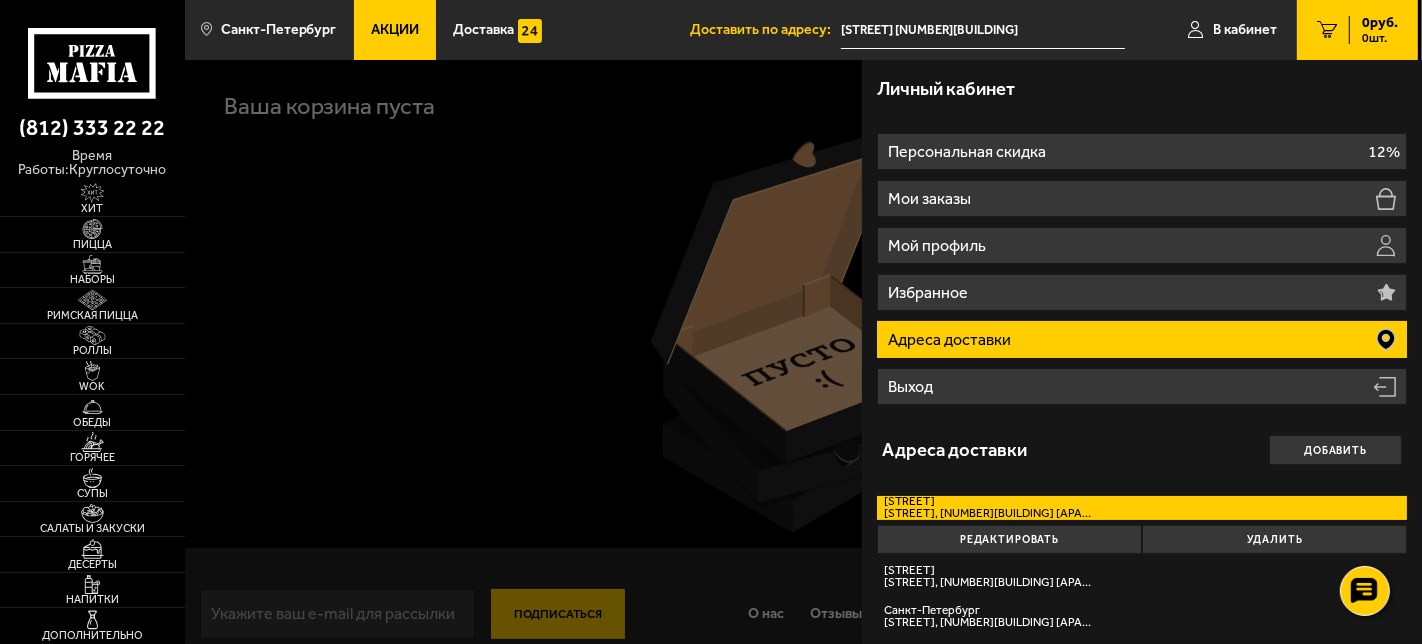 scroll, scrollTop: 9, scrollLeft: 0, axis: vertical 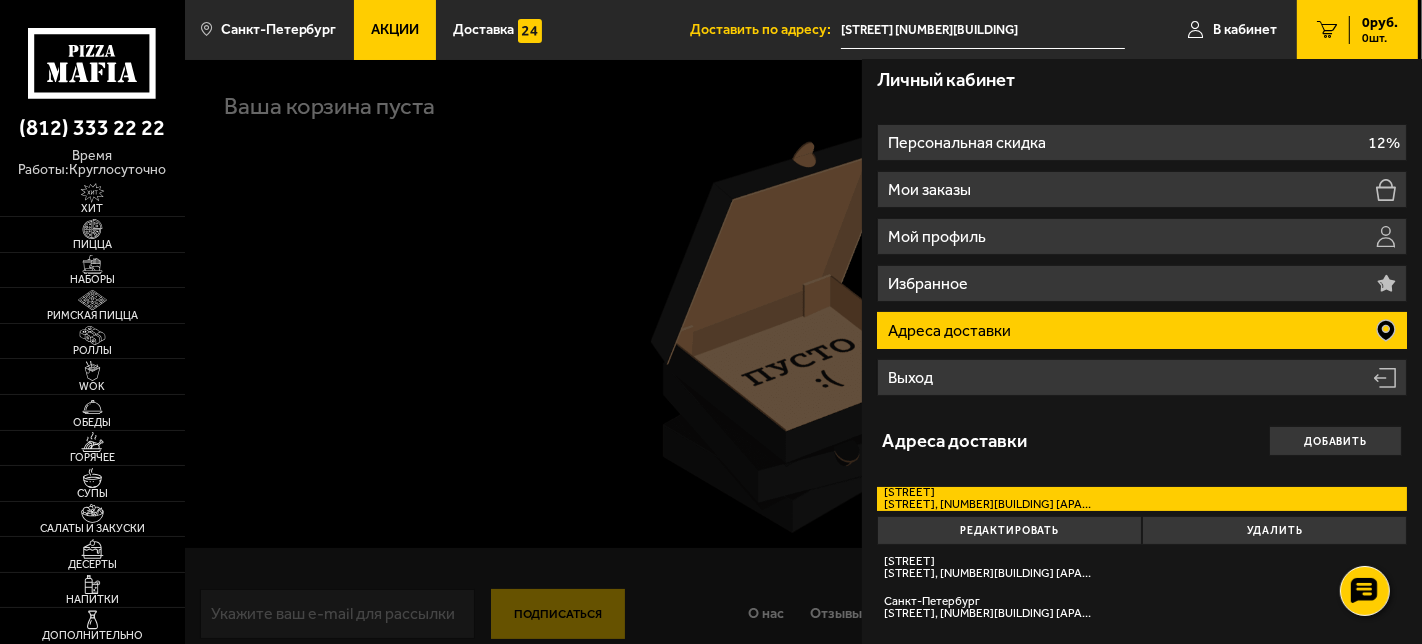 click on "Адреса доставки Добавить" at bounding box center (1142, 441) 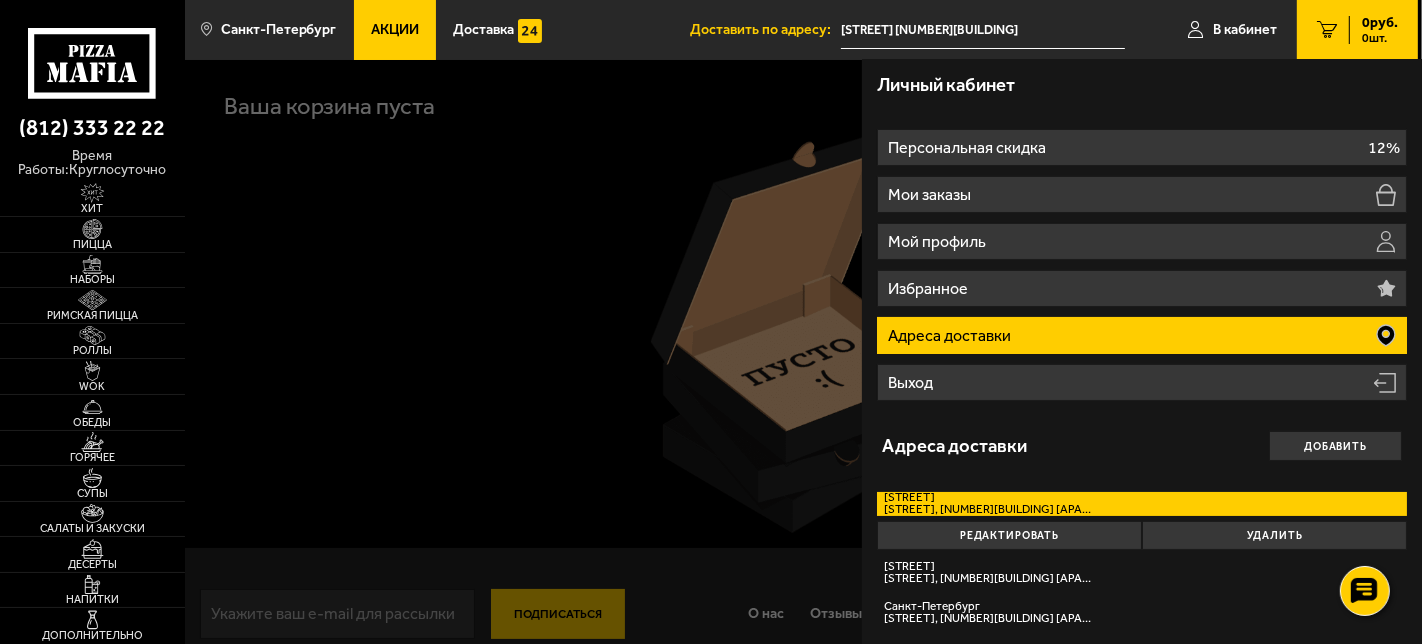 scroll, scrollTop: 0, scrollLeft: 0, axis: both 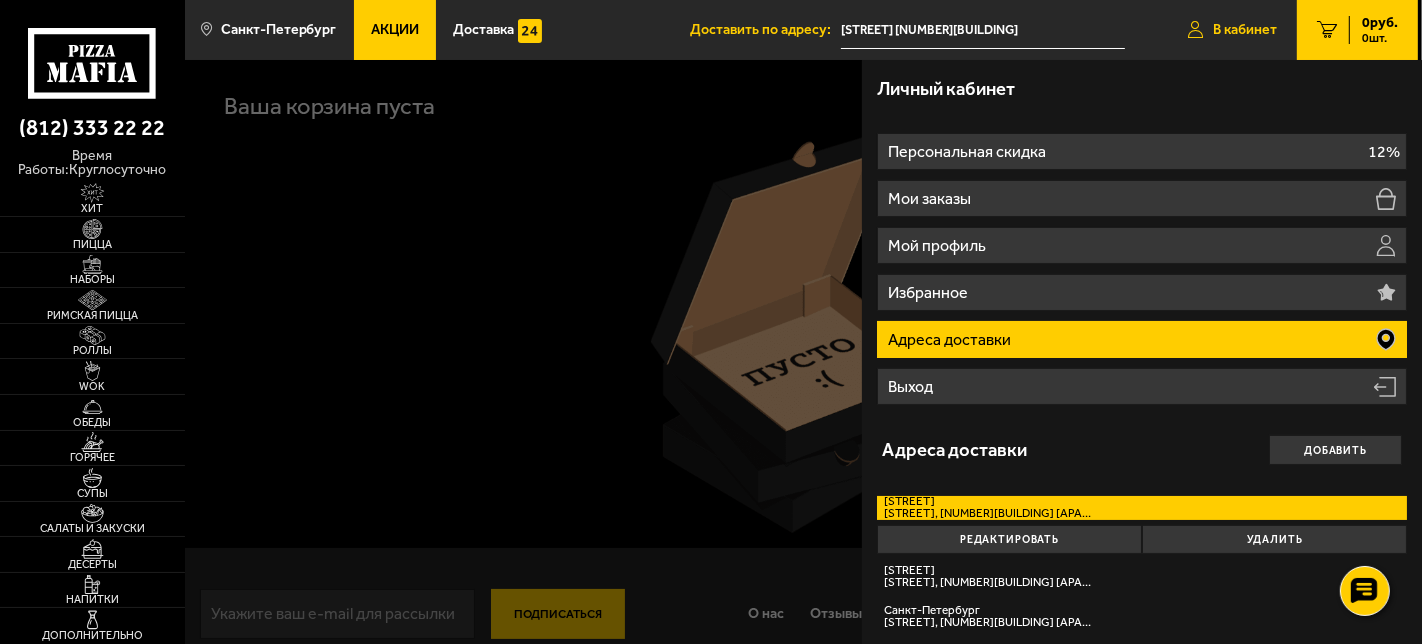 click on "В кабинет" at bounding box center [1245, 30] 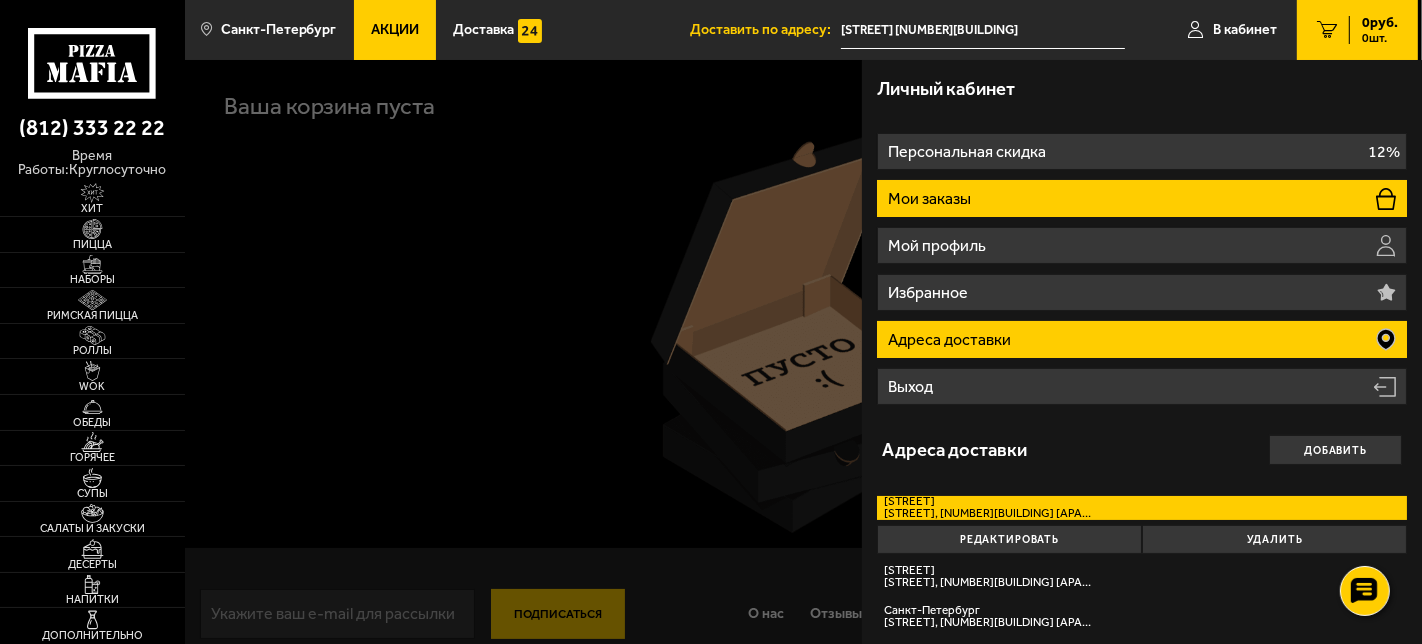 click on "Мои заказы" at bounding box center (1142, 198) 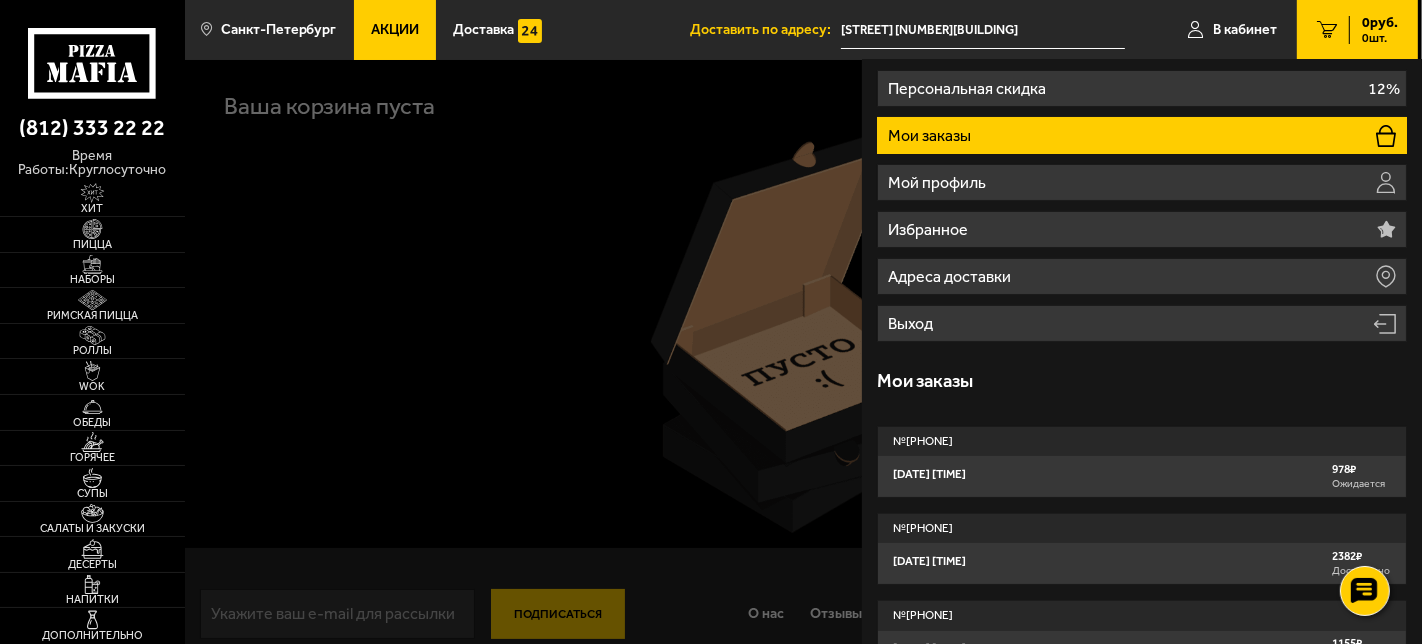 scroll, scrollTop: 111, scrollLeft: 0, axis: vertical 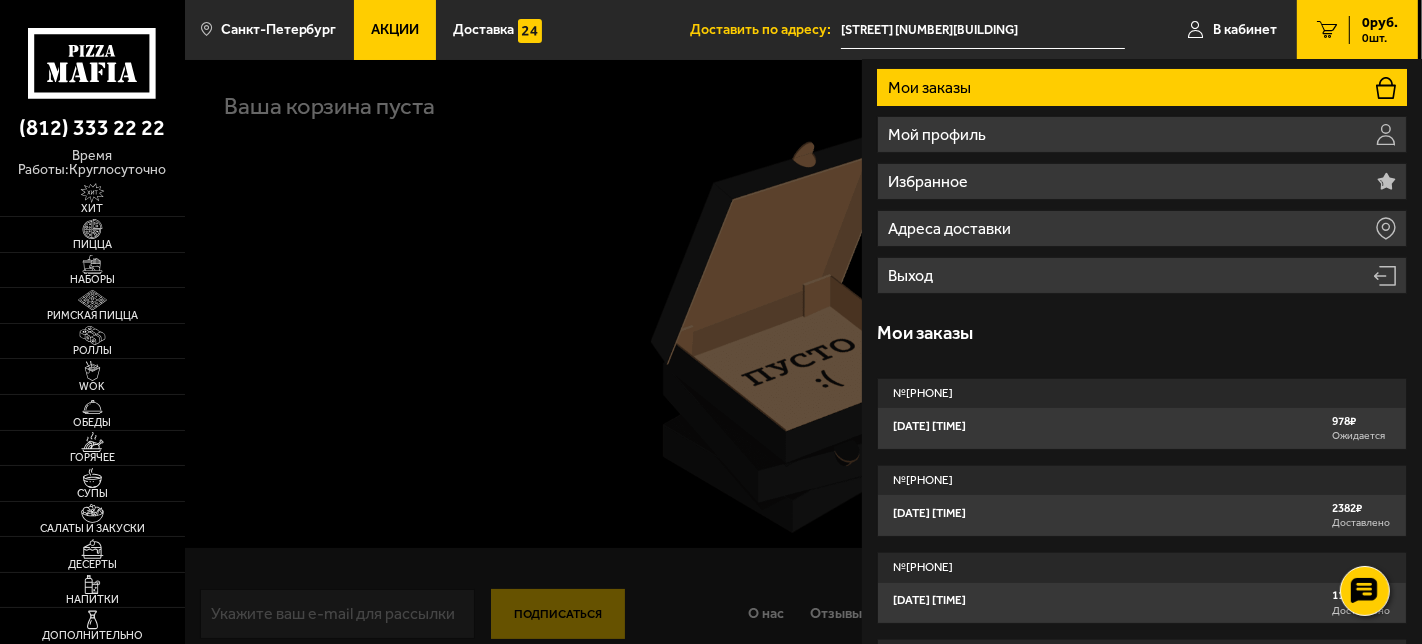 click at bounding box center [896, 382] 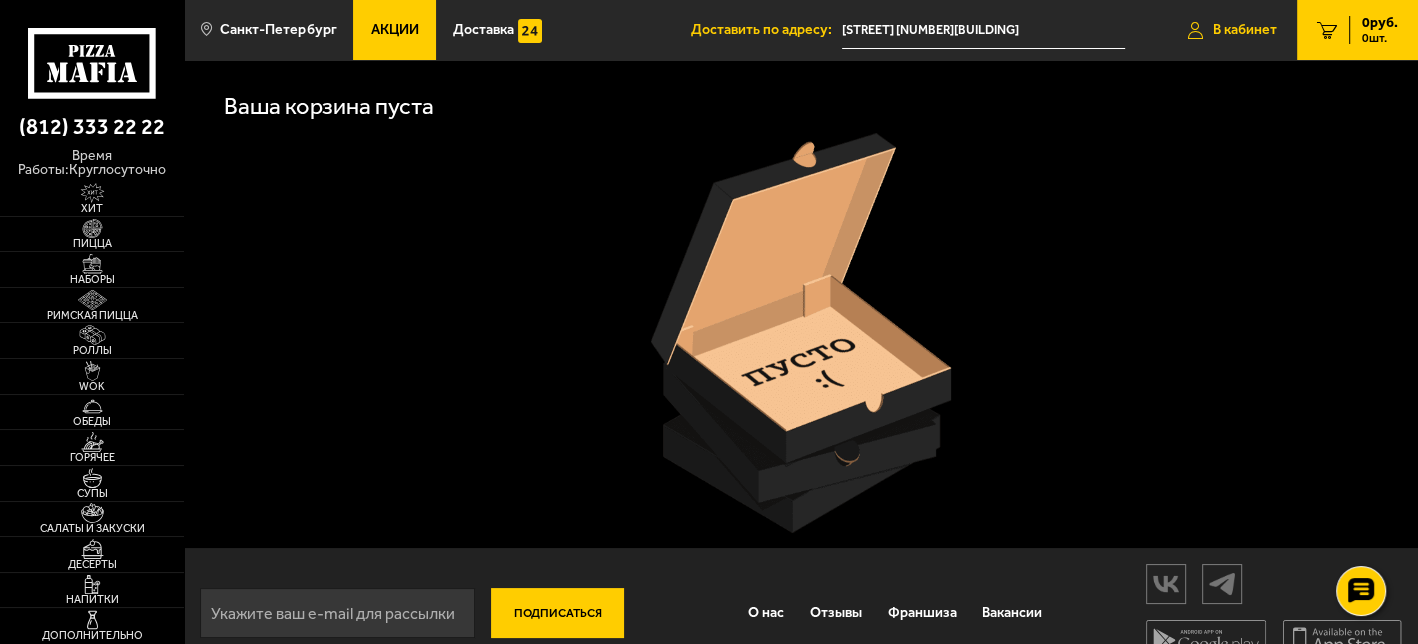 click on "В кабинет" at bounding box center (1232, 30) 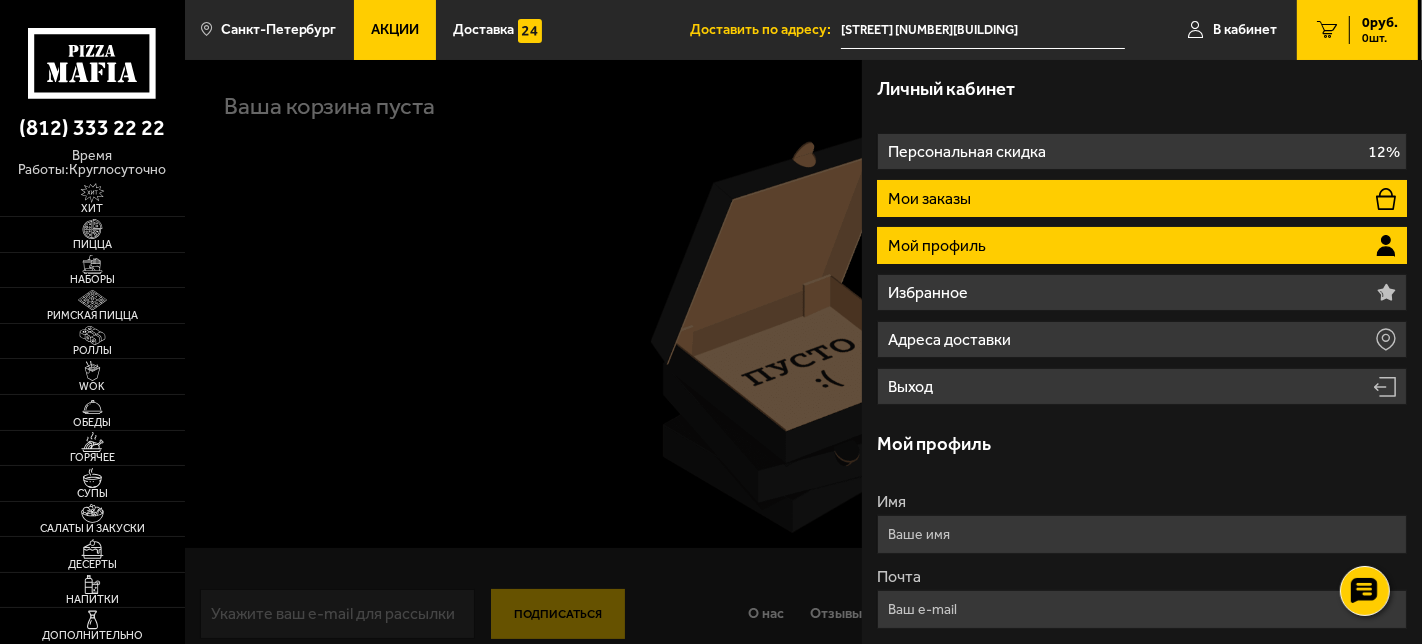 click on "Мои заказы" at bounding box center [1142, 198] 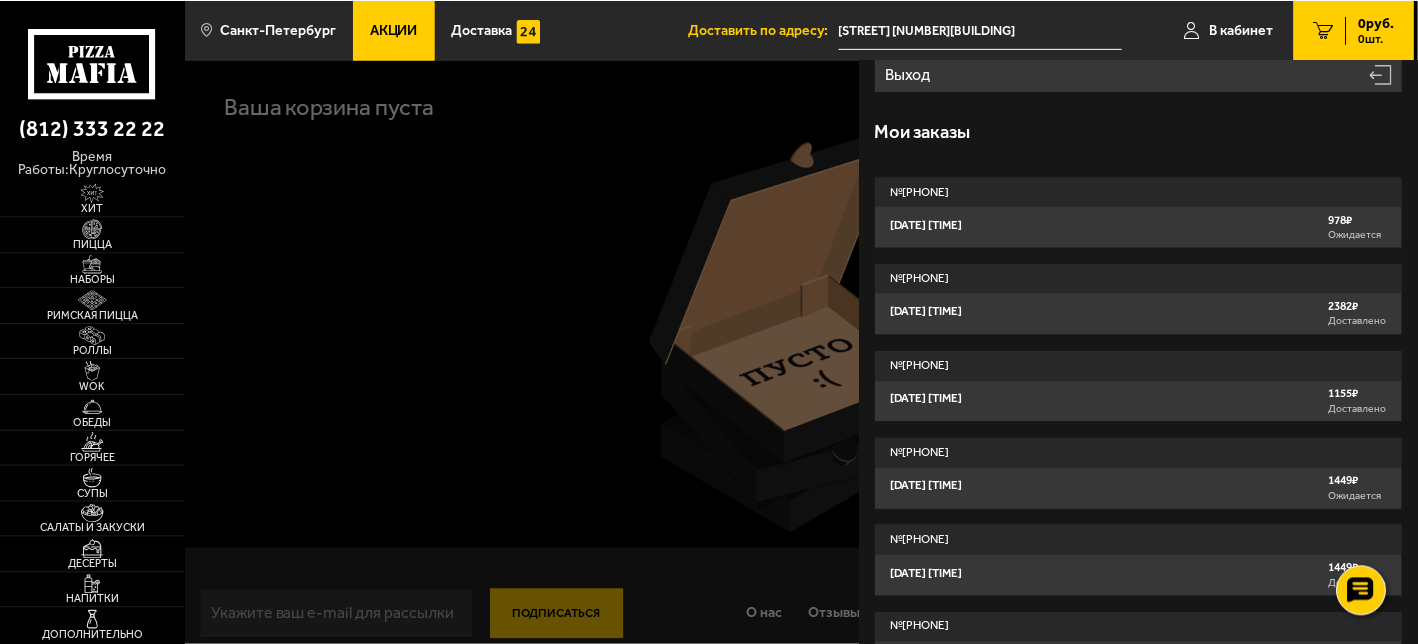 scroll, scrollTop: 333, scrollLeft: 0, axis: vertical 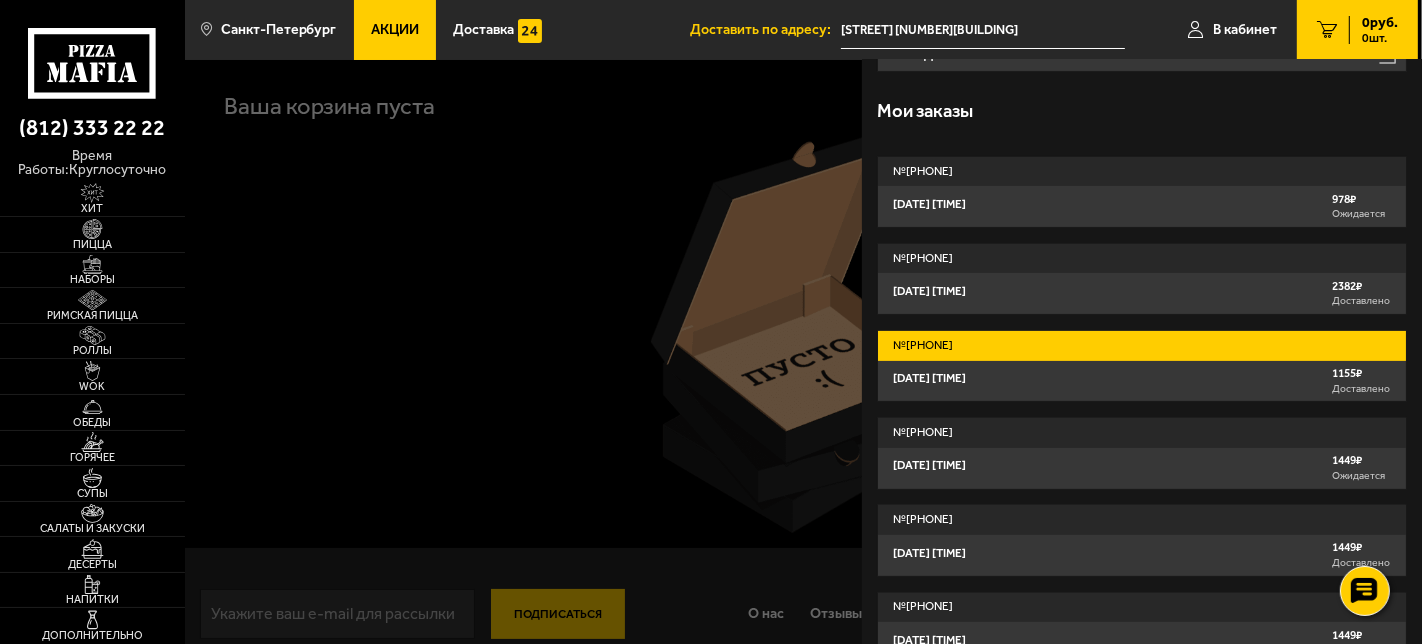 click on "№  504-597-845-113" at bounding box center (1142, 346) 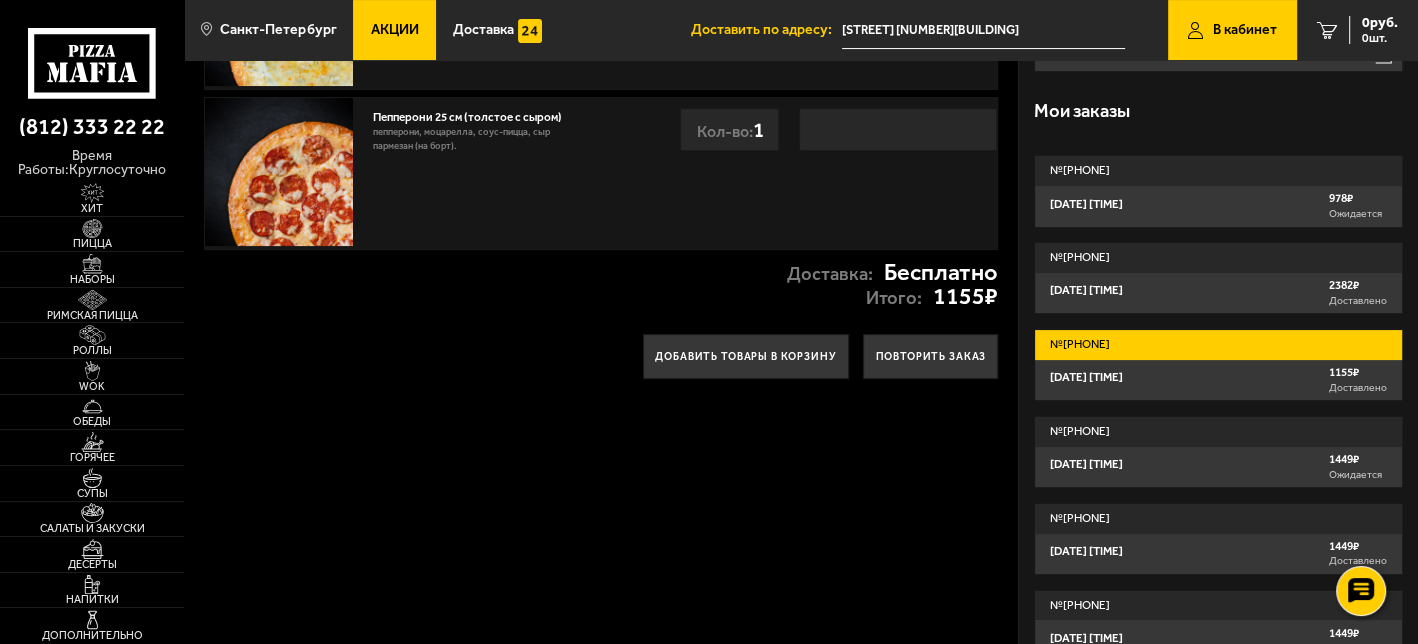 scroll, scrollTop: 0, scrollLeft: 0, axis: both 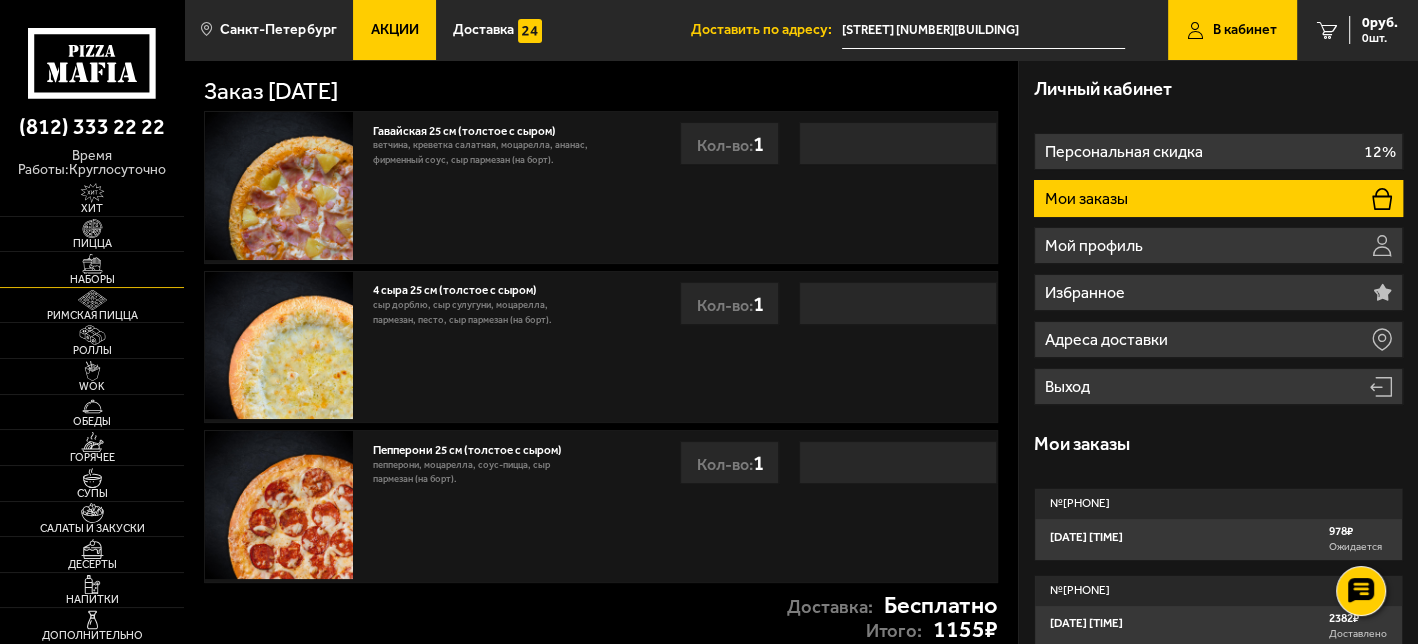 click on "Наборы" at bounding box center (92, 279) 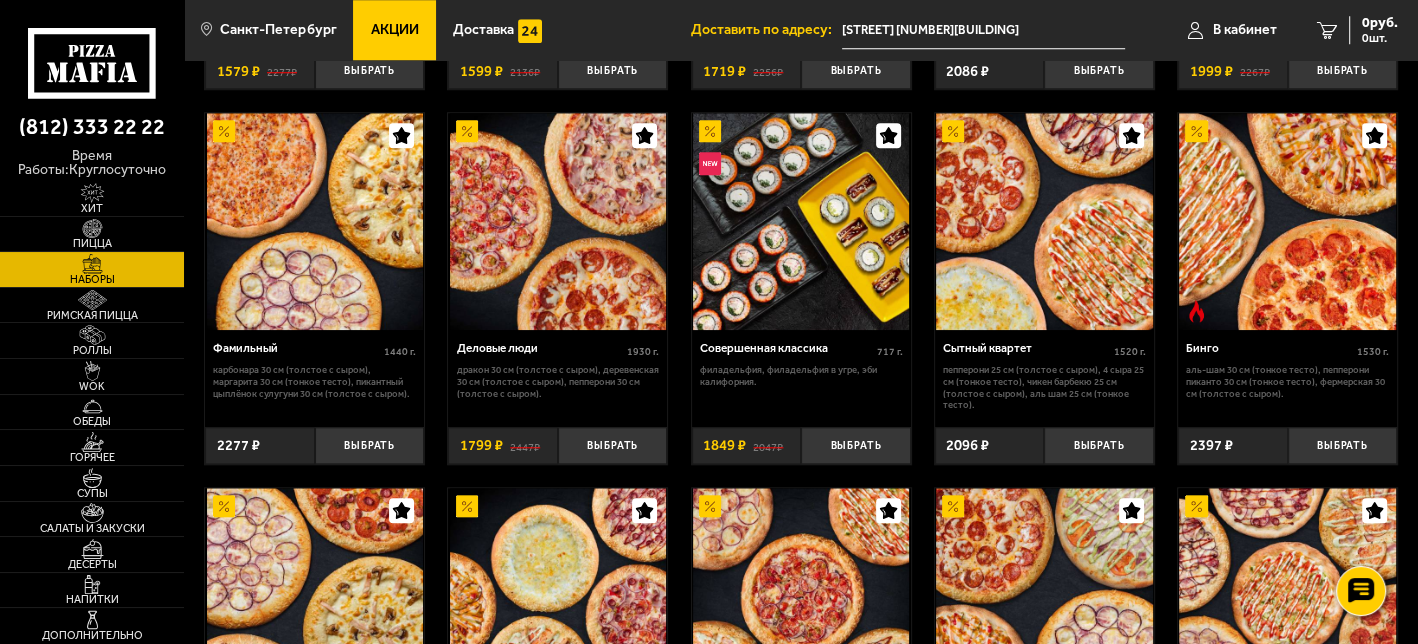 scroll, scrollTop: 1555, scrollLeft: 0, axis: vertical 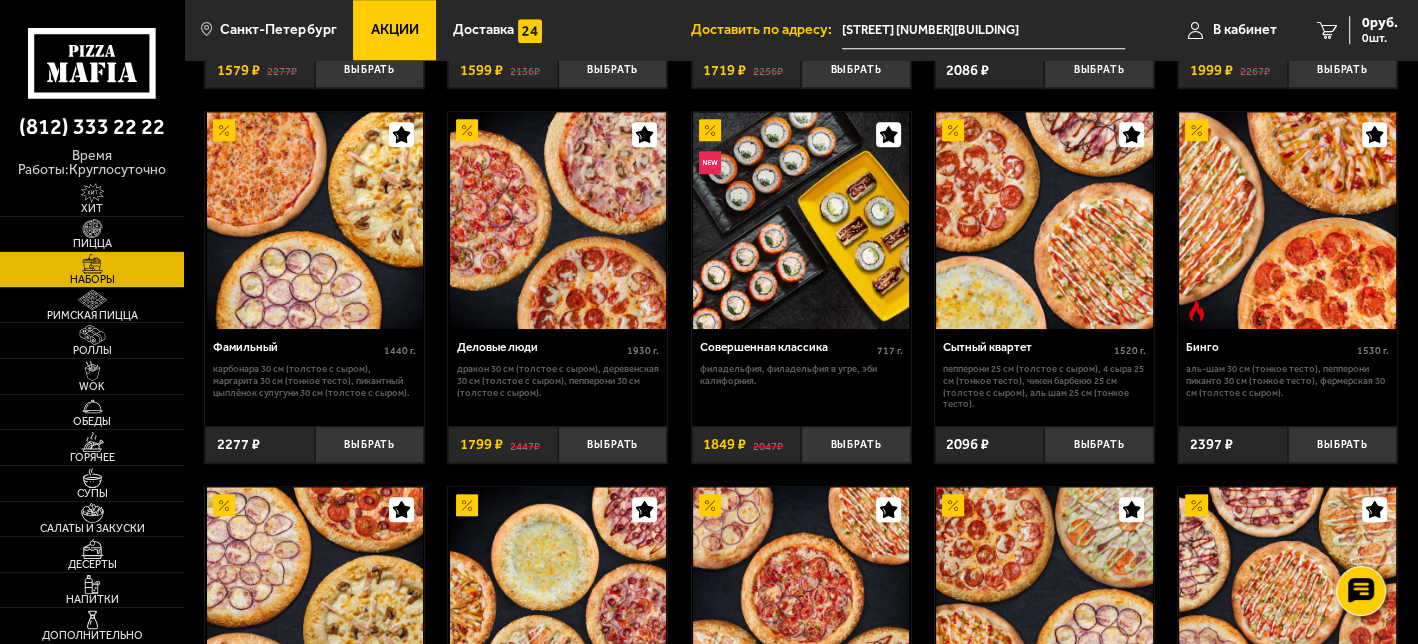 click at bounding box center (1044, 220) 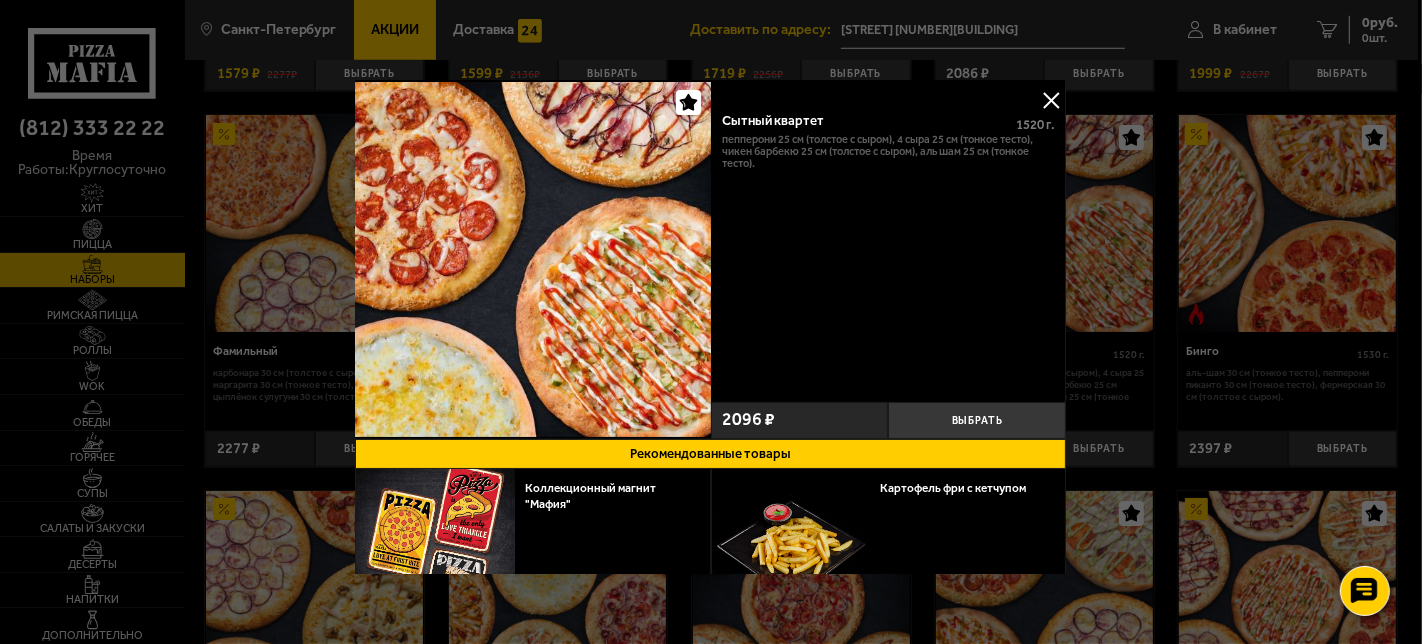 click at bounding box center (534, 259) 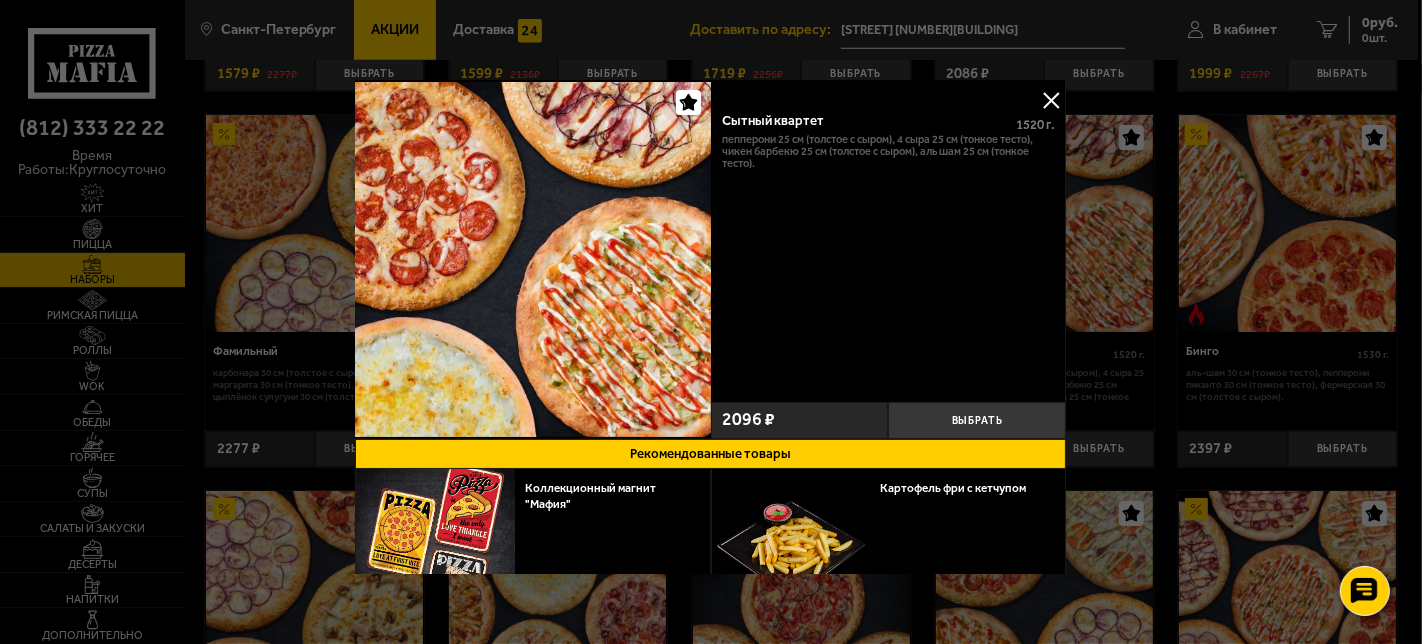 click at bounding box center [1052, 100] 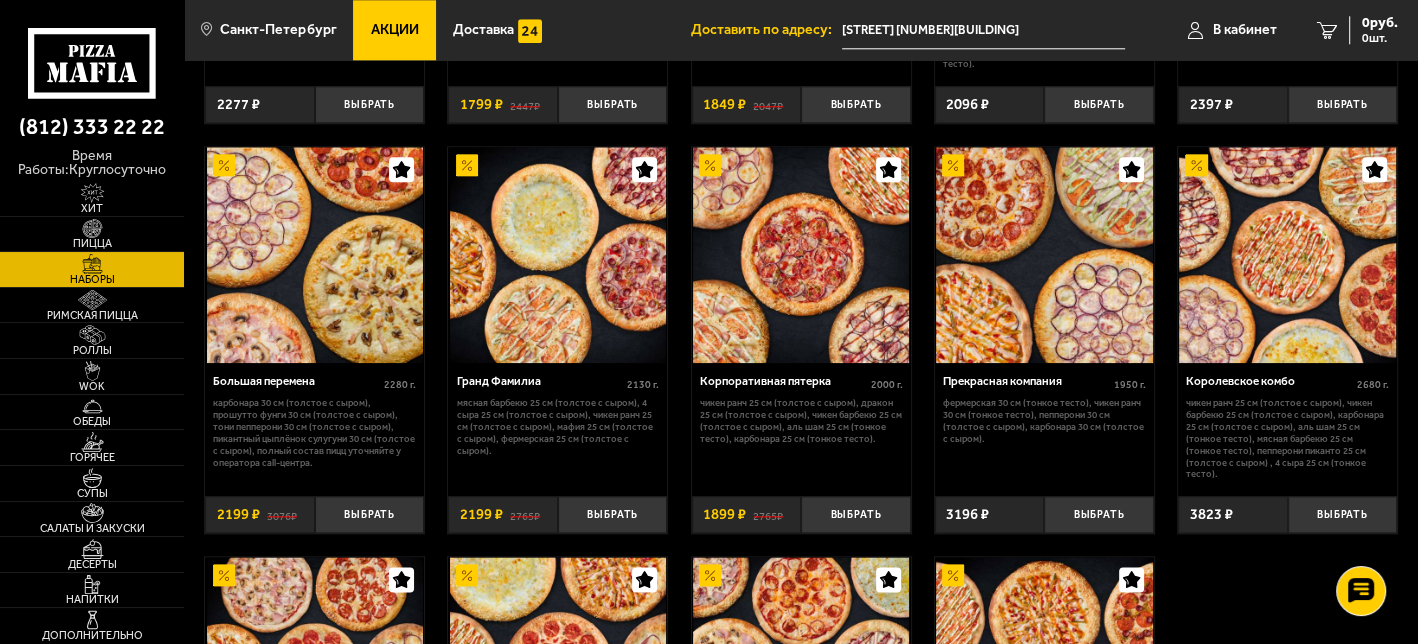 scroll, scrollTop: 1847, scrollLeft: 0, axis: vertical 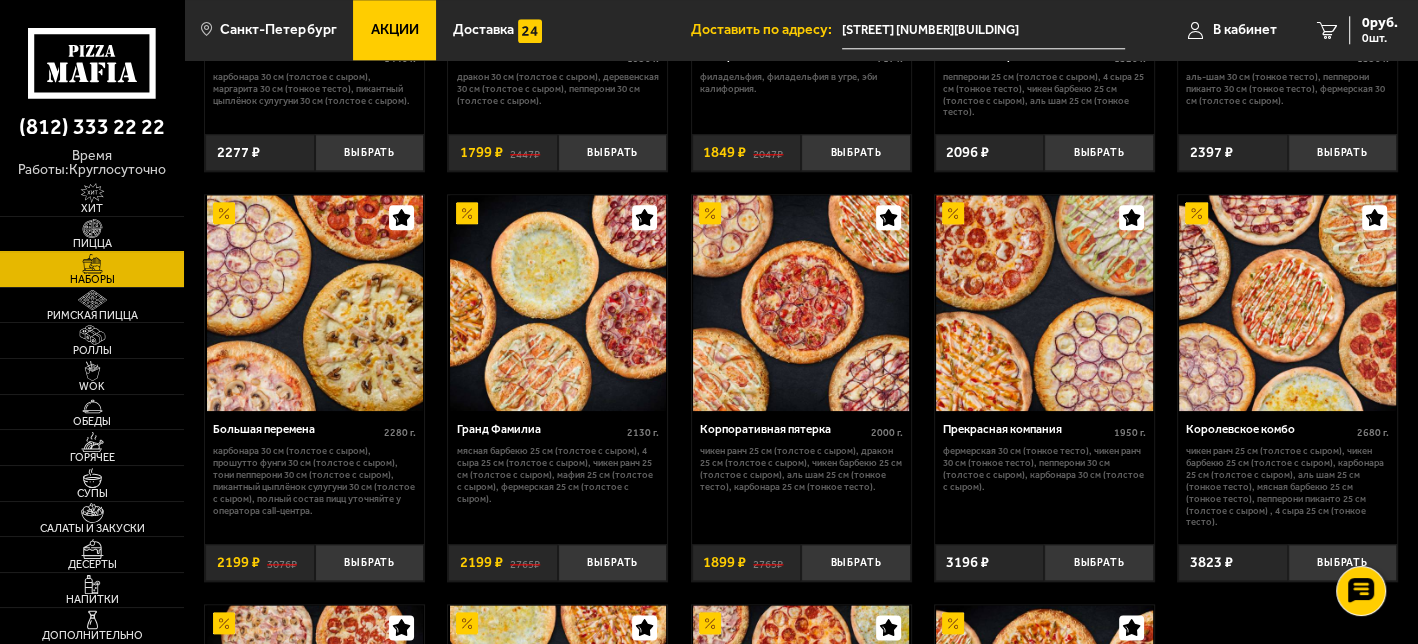 click at bounding box center (92, 229) 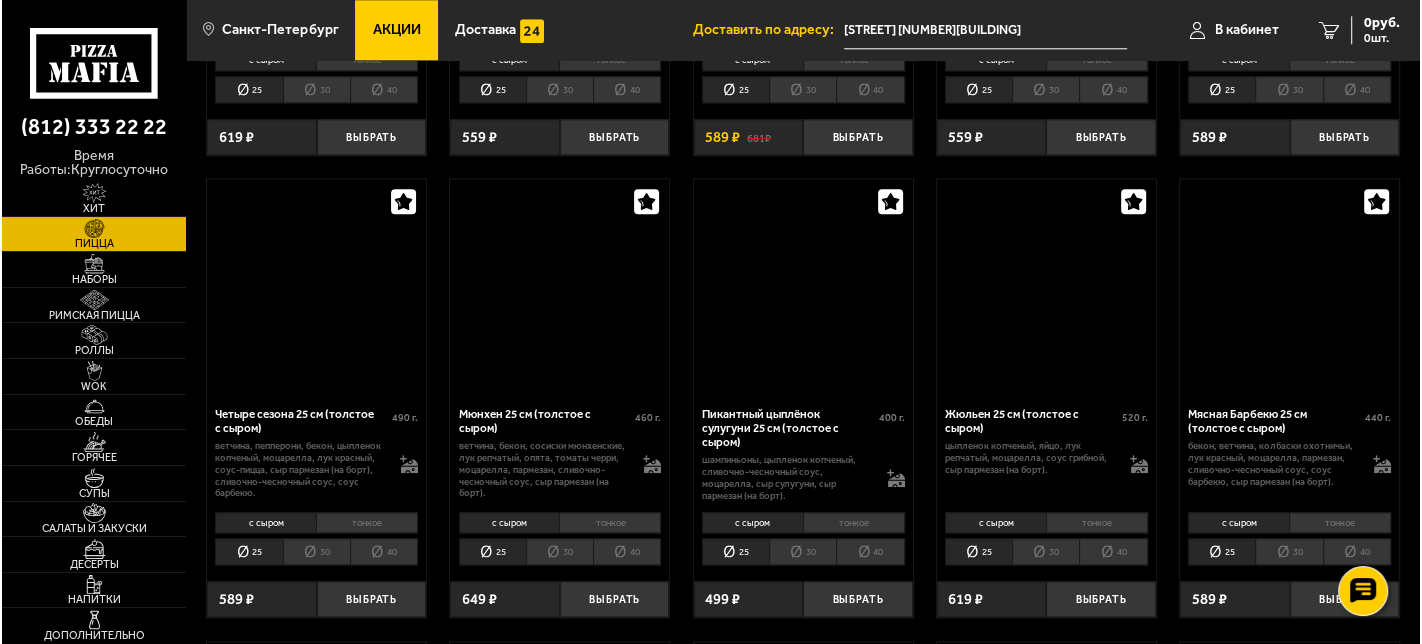 scroll, scrollTop: 0, scrollLeft: 0, axis: both 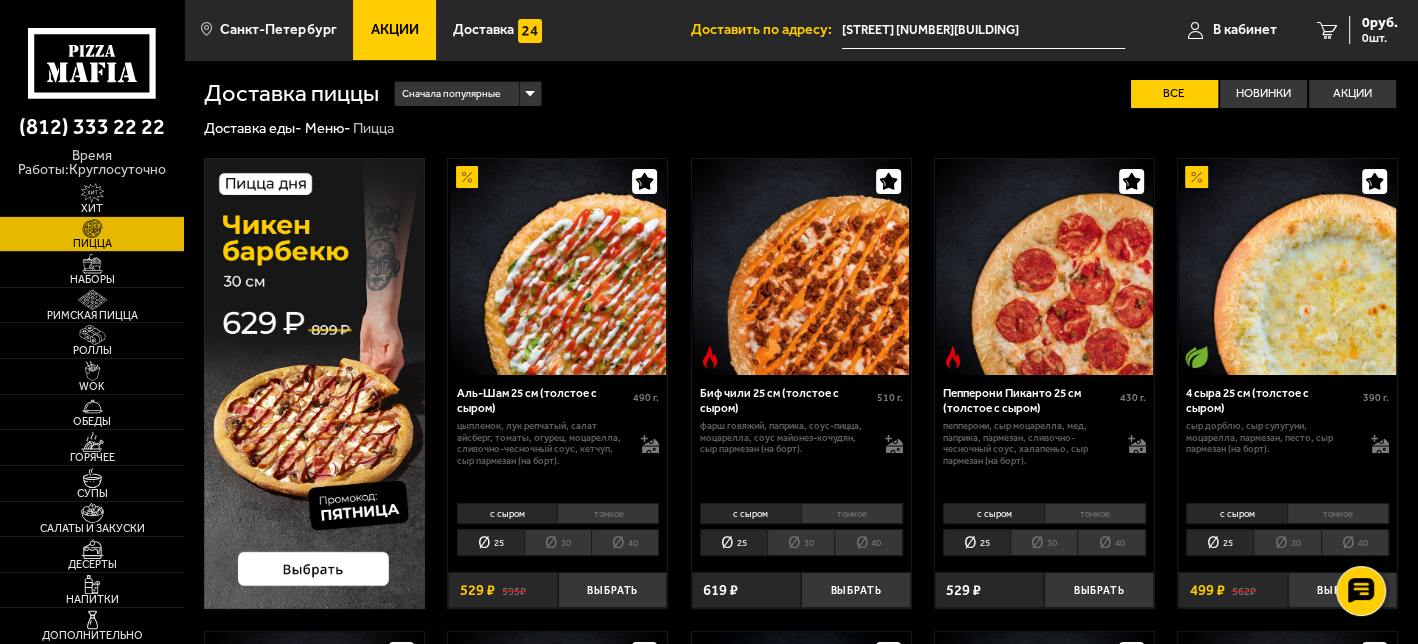 click at bounding box center [557, 267] 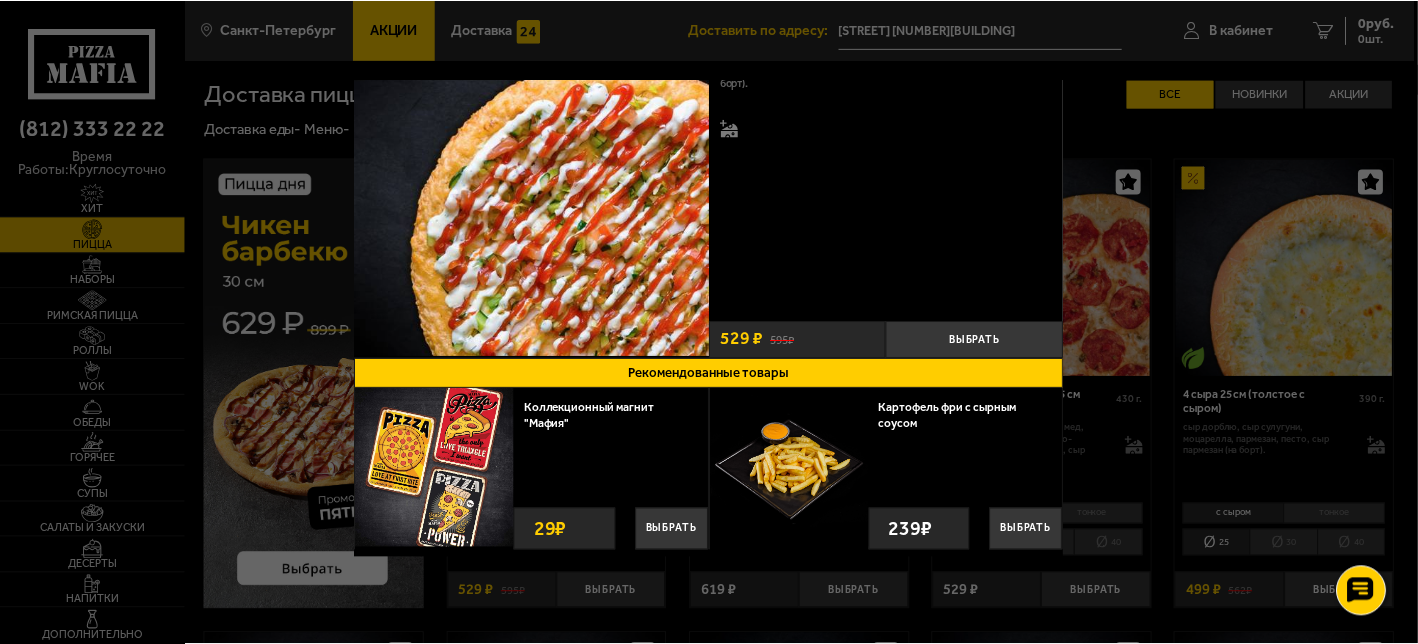 scroll, scrollTop: 0, scrollLeft: 0, axis: both 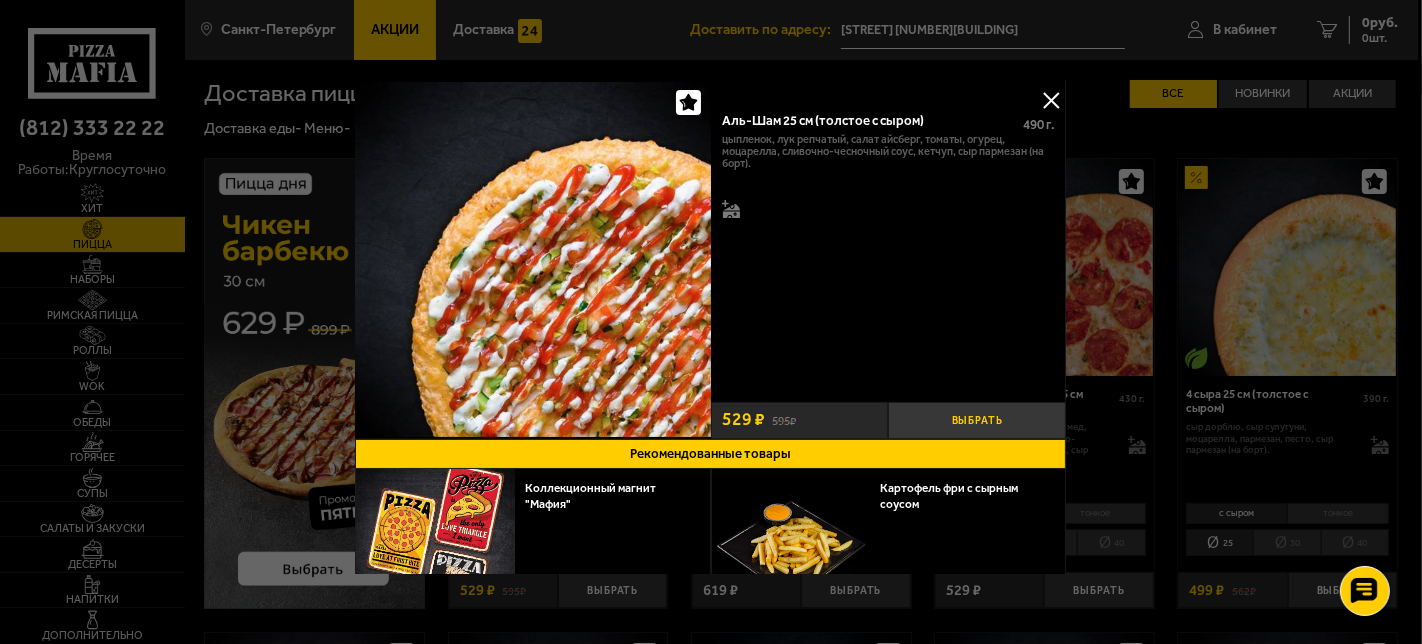 click on "Выбрать" at bounding box center (978, 420) 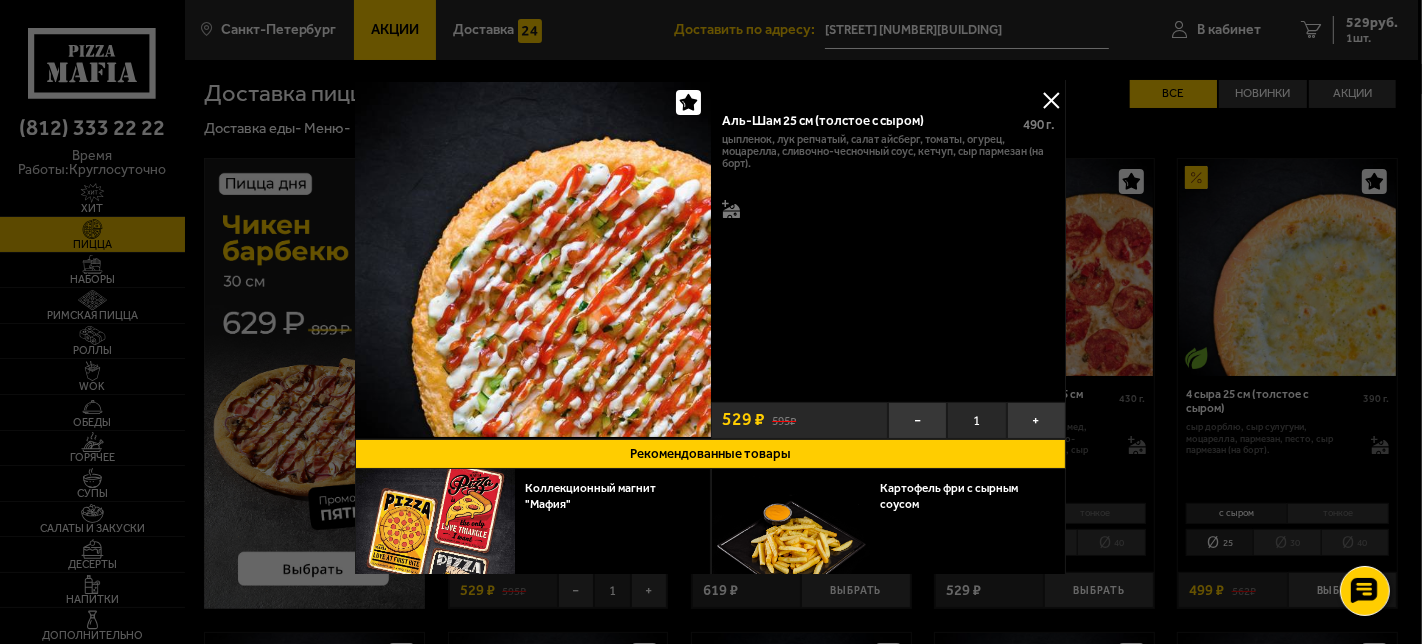 click at bounding box center [1052, 100] 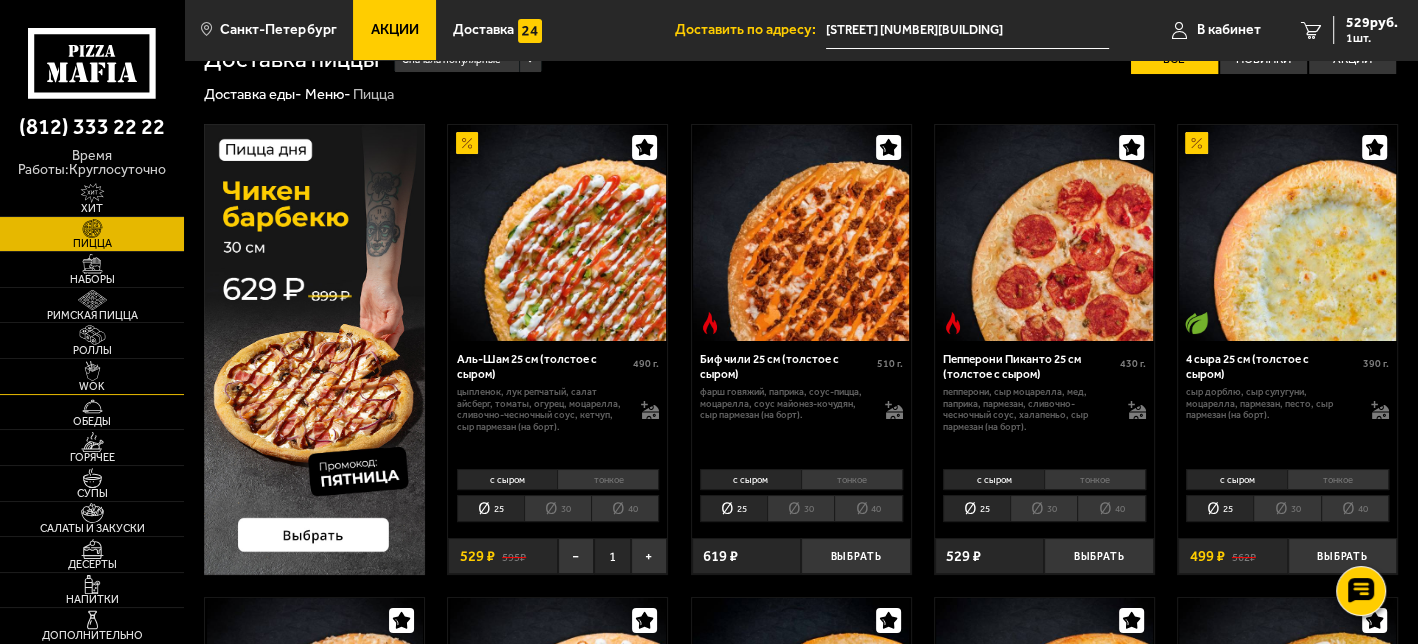 scroll, scrollTop: 0, scrollLeft: 0, axis: both 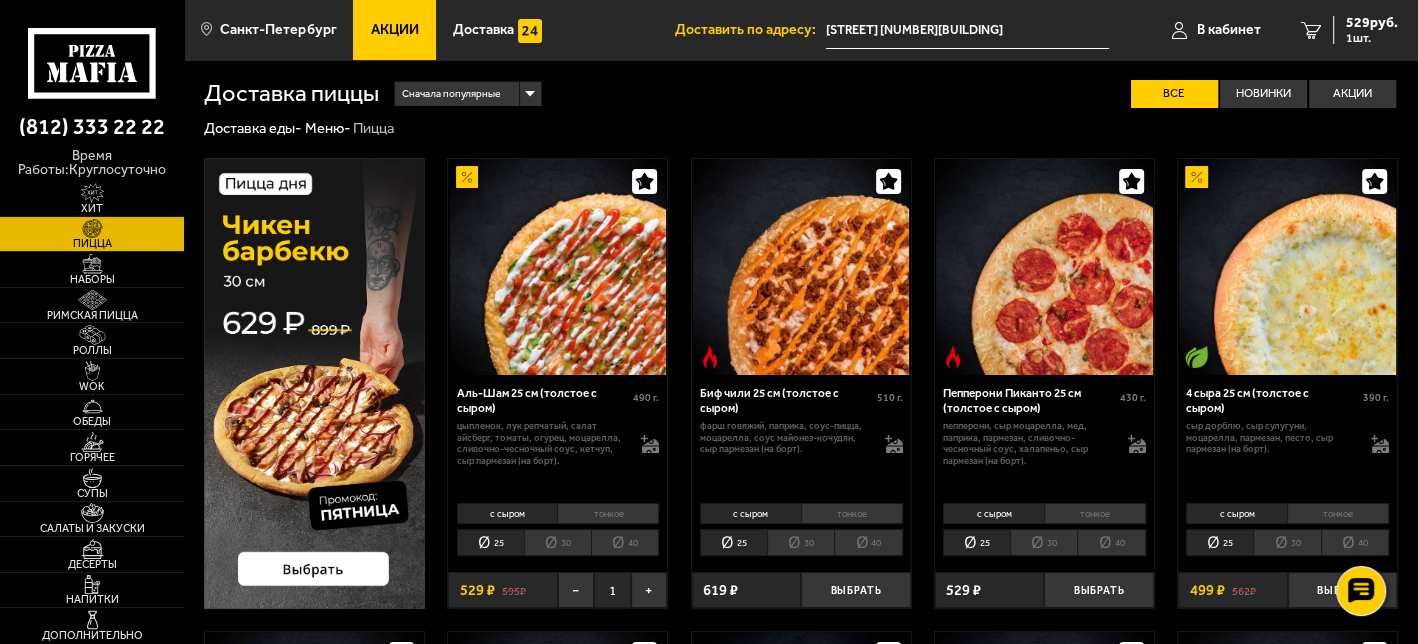 click on "Акции" at bounding box center [394, 30] 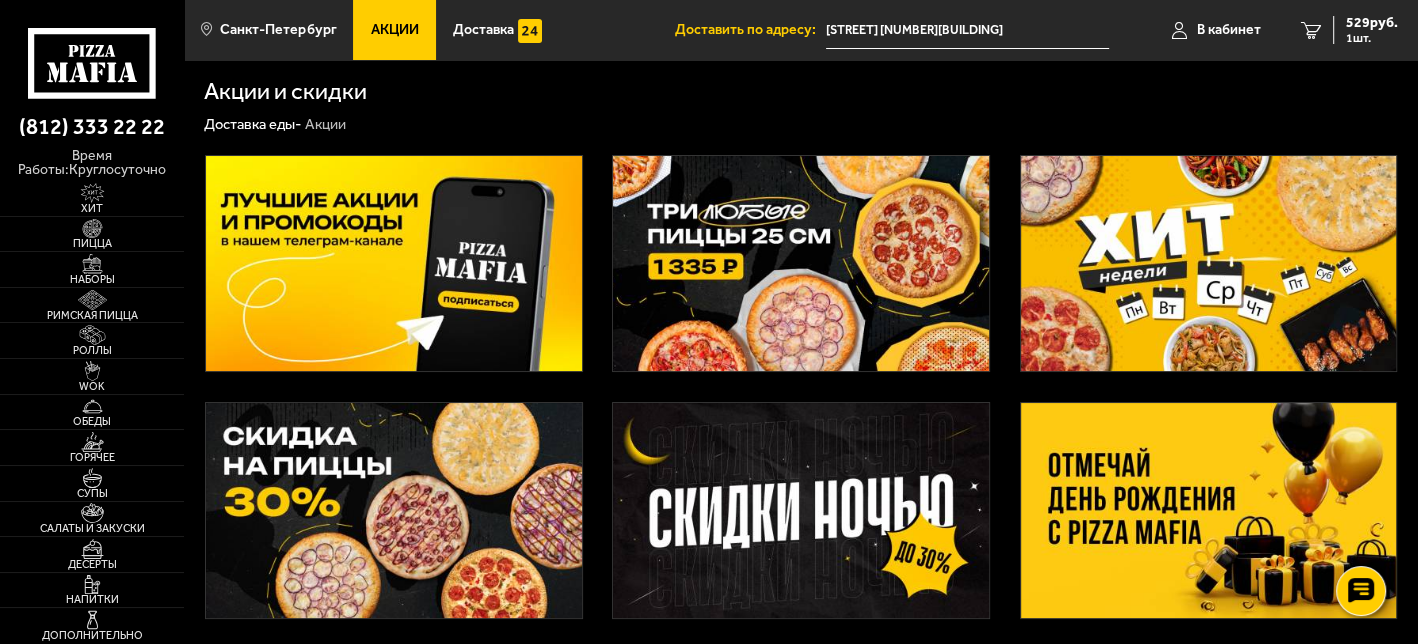 scroll, scrollTop: 111, scrollLeft: 0, axis: vertical 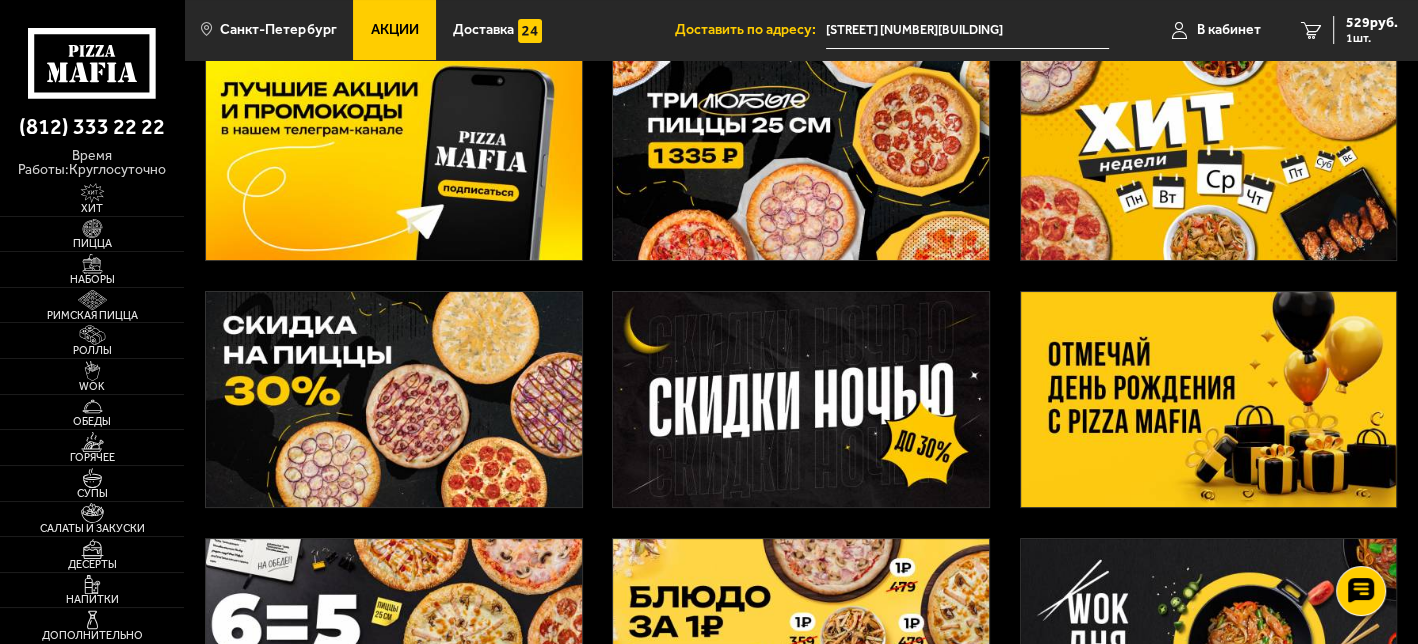 click at bounding box center (394, 400) 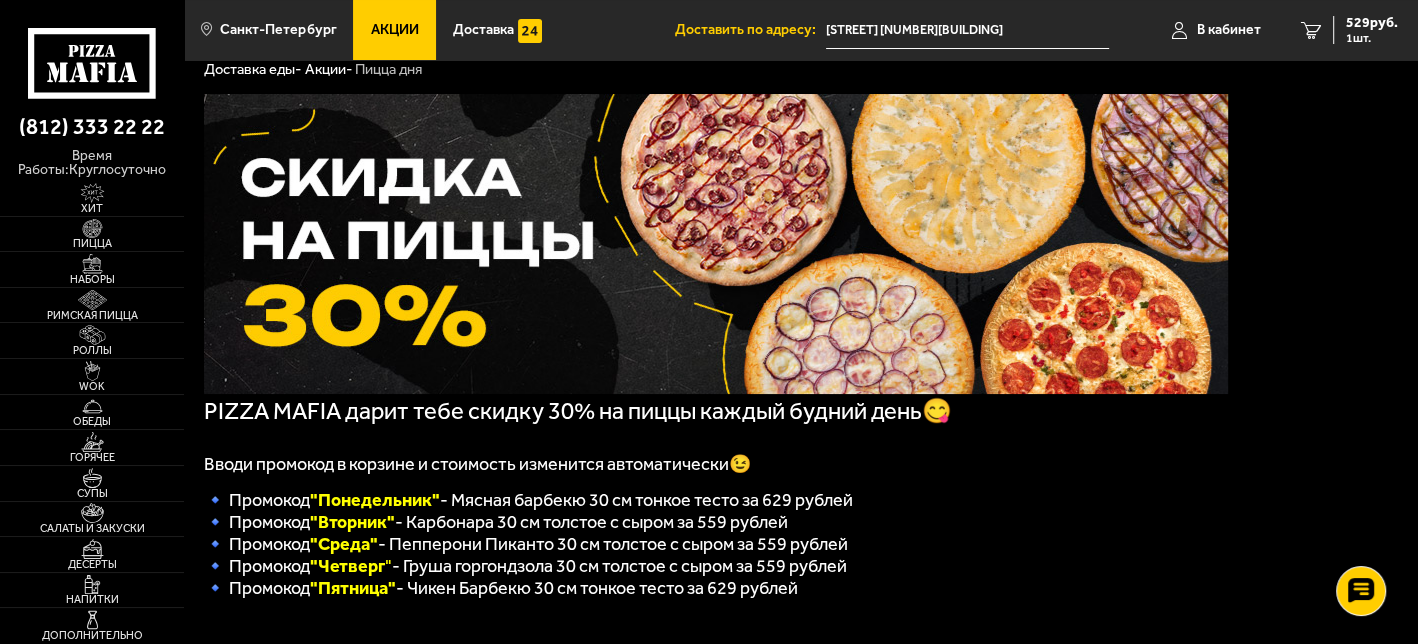 scroll, scrollTop: 0, scrollLeft: 0, axis: both 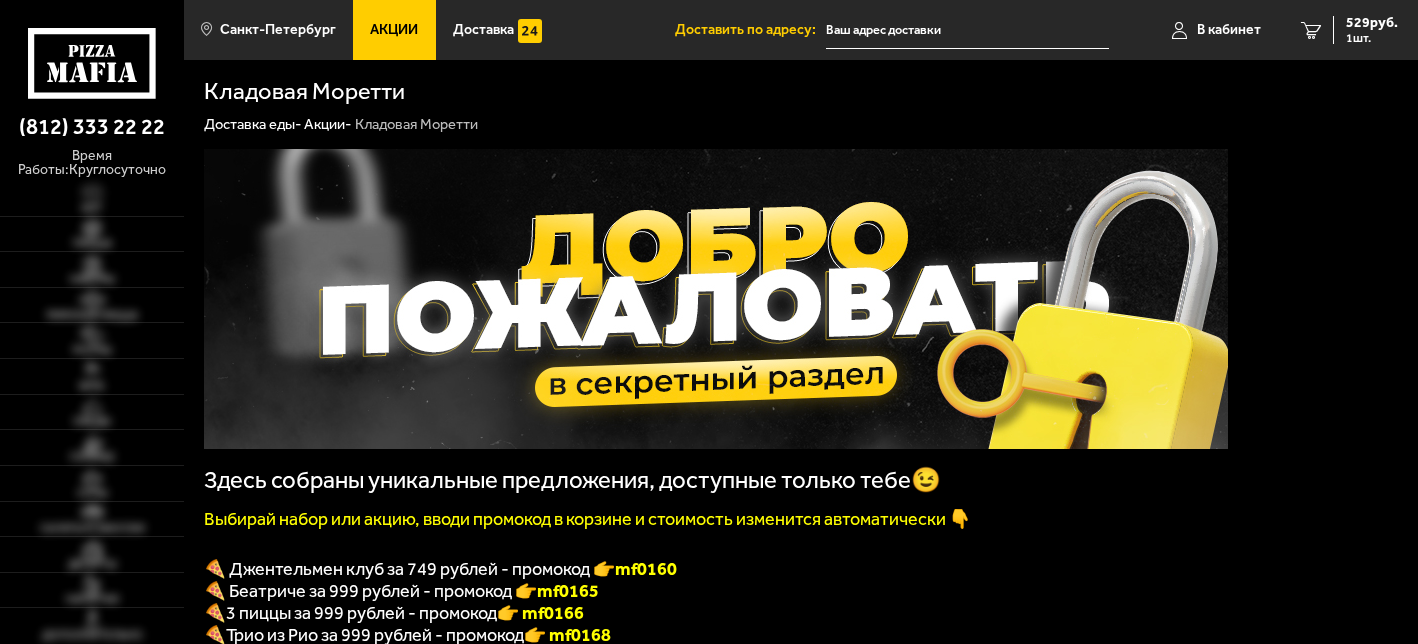 type on "[STREET], [BUILDING_NUMBER]" 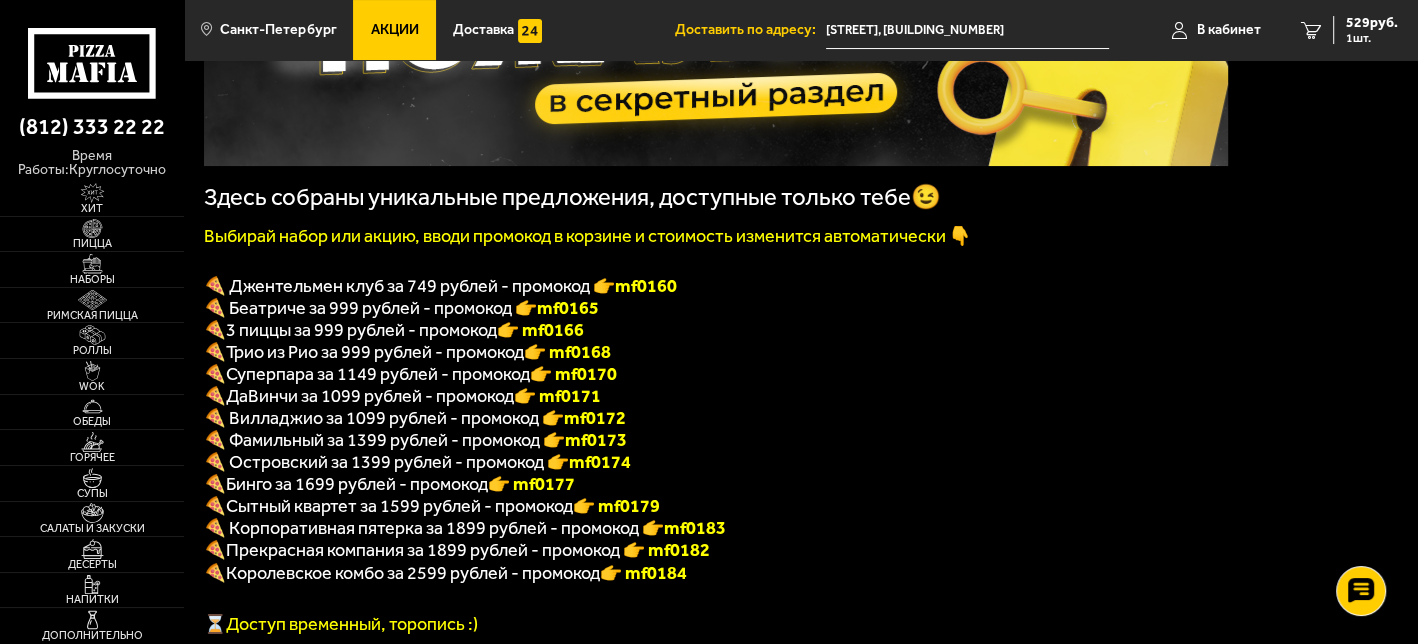 scroll, scrollTop: 333, scrollLeft: 0, axis: vertical 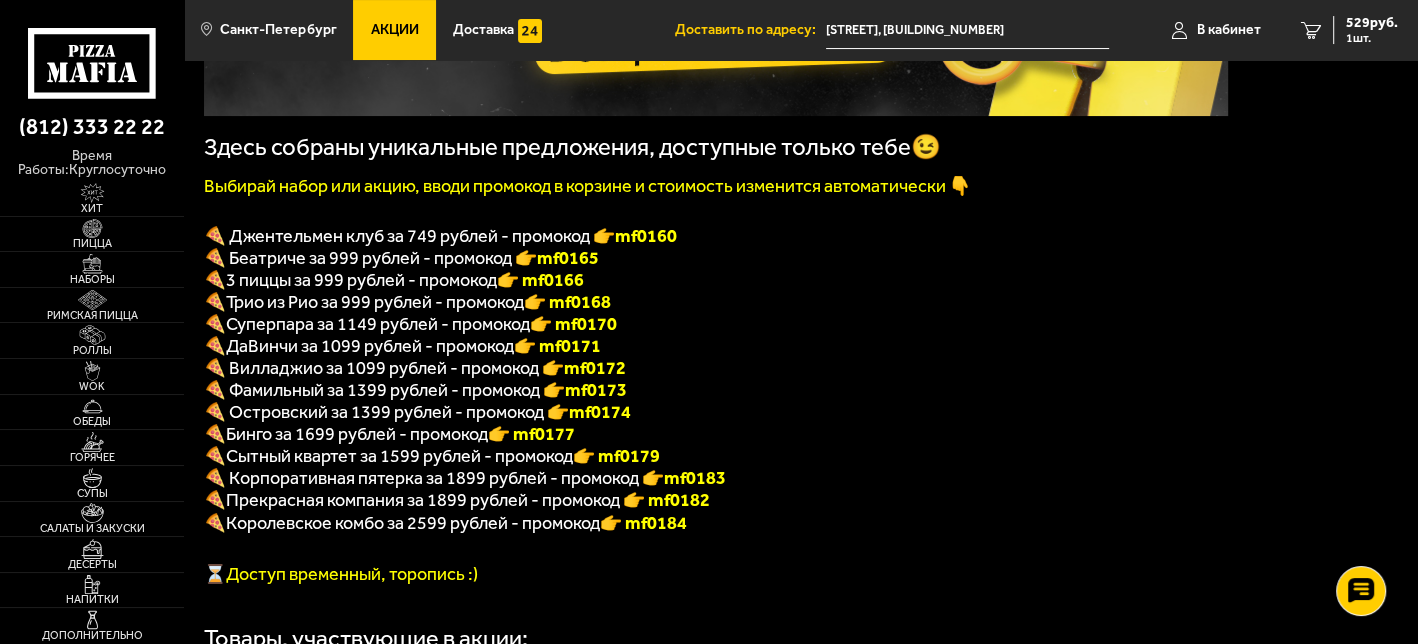 drag, startPoint x: 608, startPoint y: 471, endPoint x: 667, endPoint y: 463, distance: 59.5399 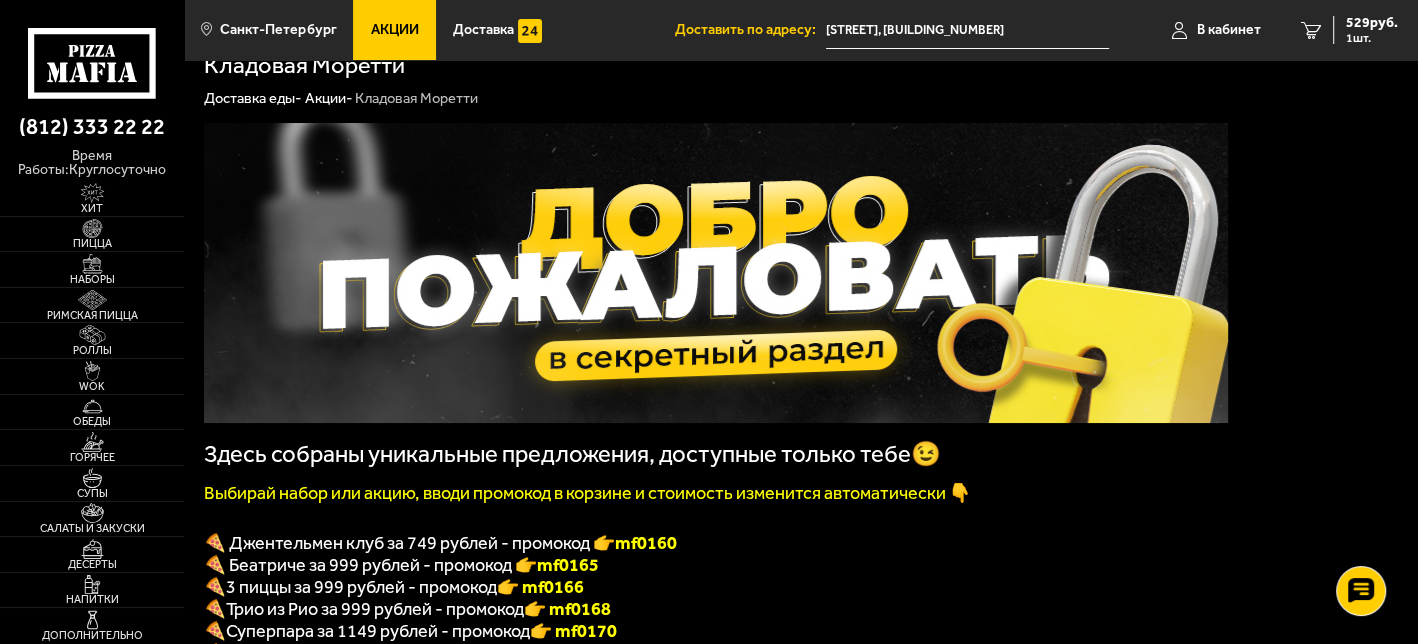 scroll, scrollTop: 0, scrollLeft: 0, axis: both 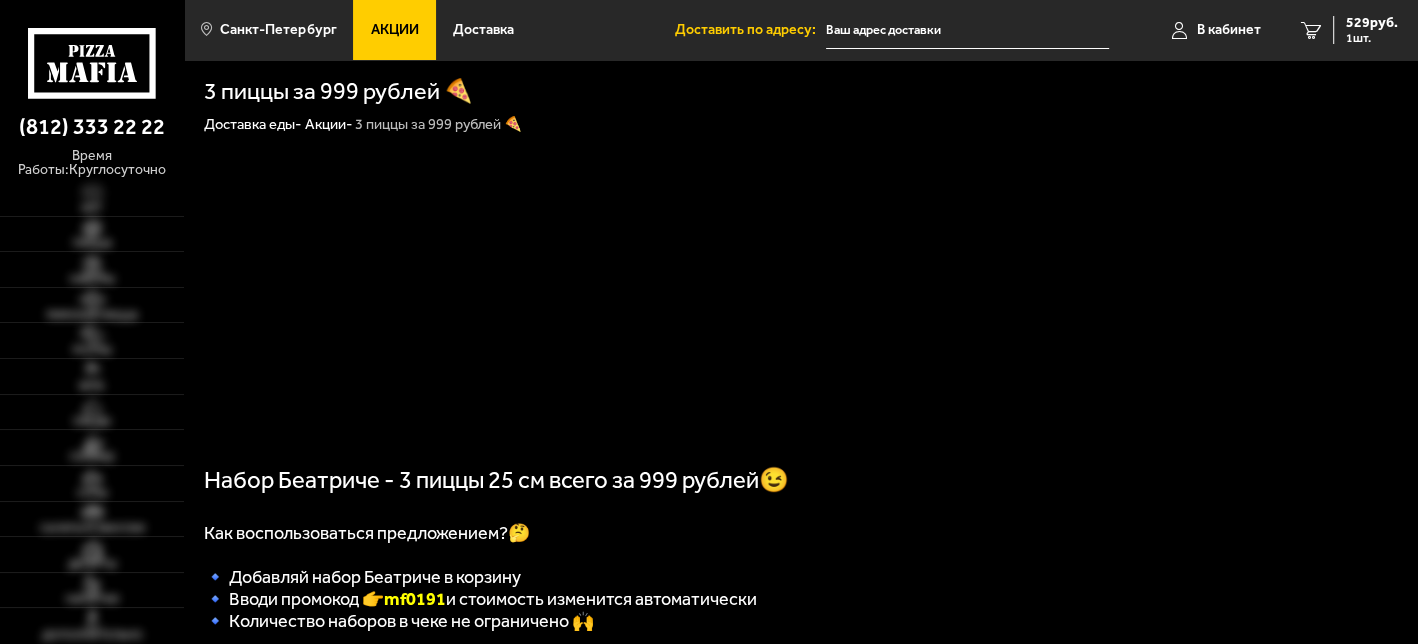 type on "[STREET], [BUILDING_NUMBER]" 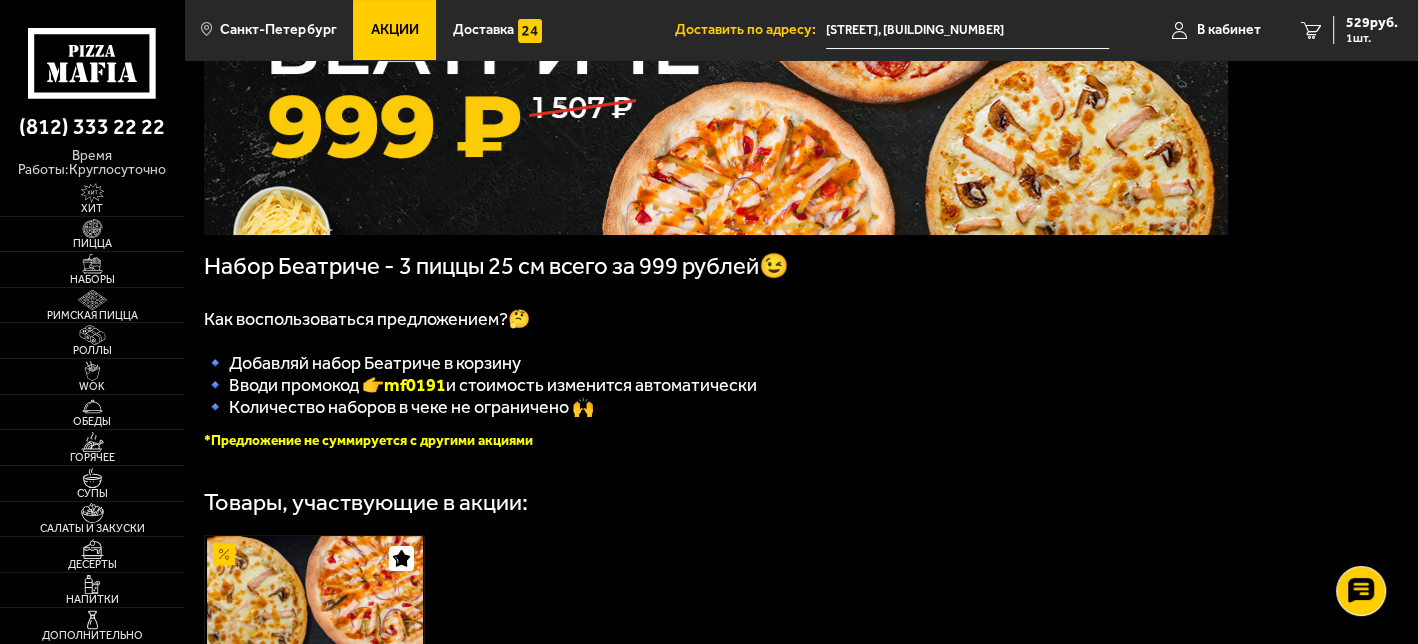 scroll, scrollTop: 0, scrollLeft: 0, axis: both 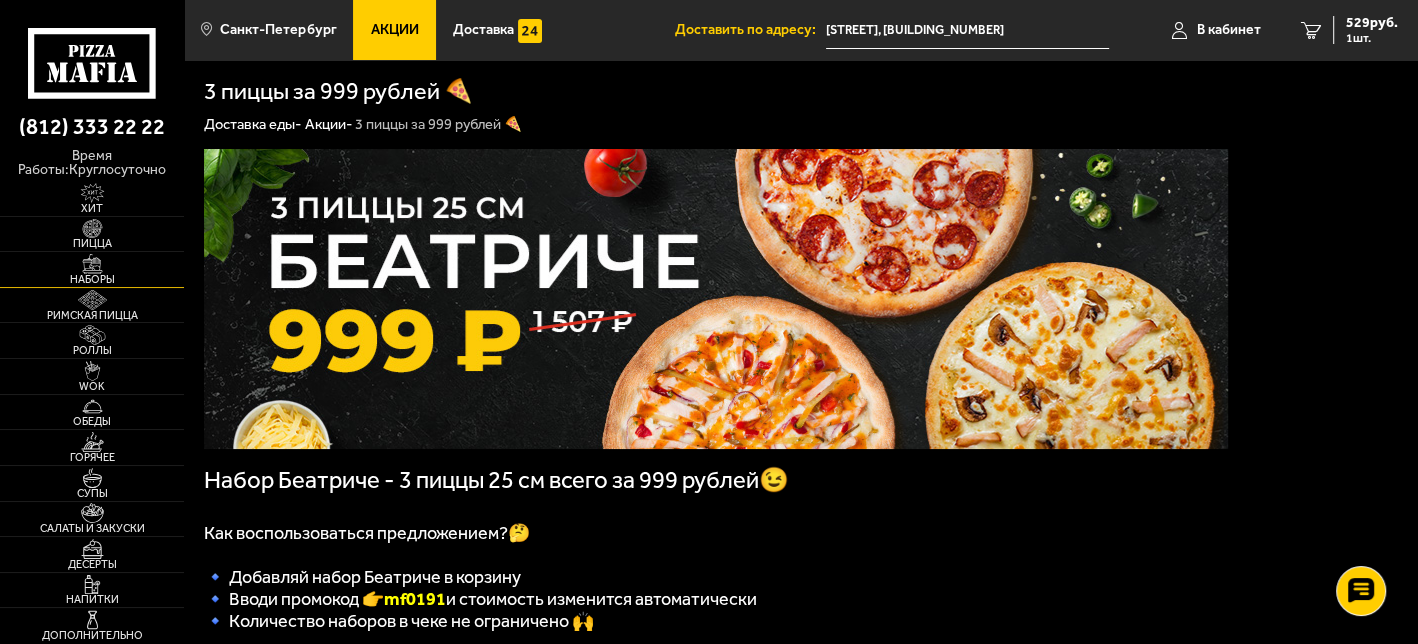 click at bounding box center (92, 264) 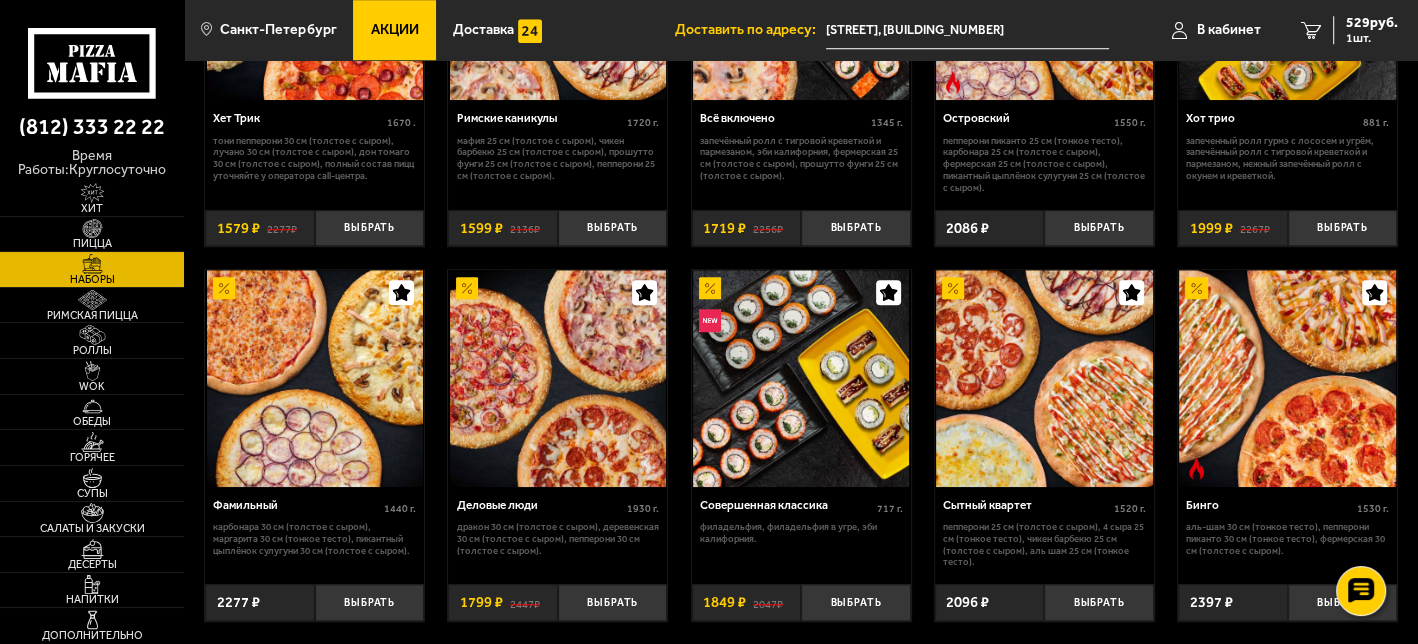 scroll, scrollTop: 1444, scrollLeft: 0, axis: vertical 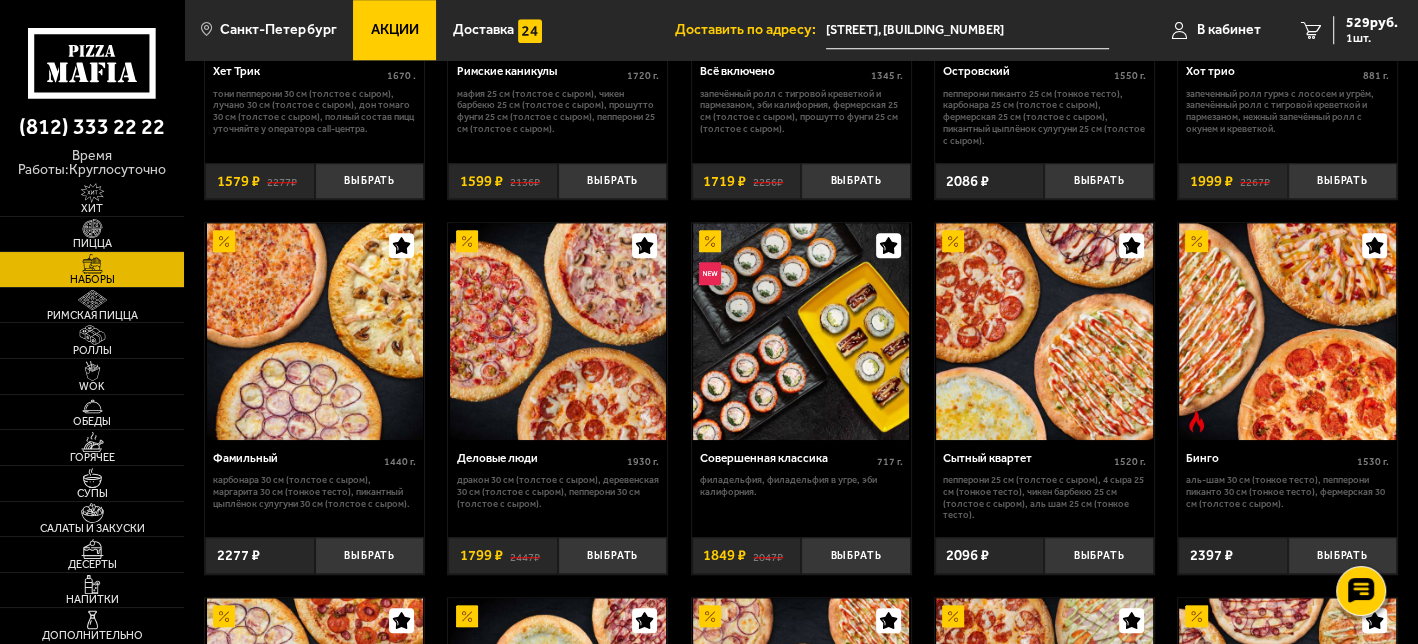 click at bounding box center [1044, 331] 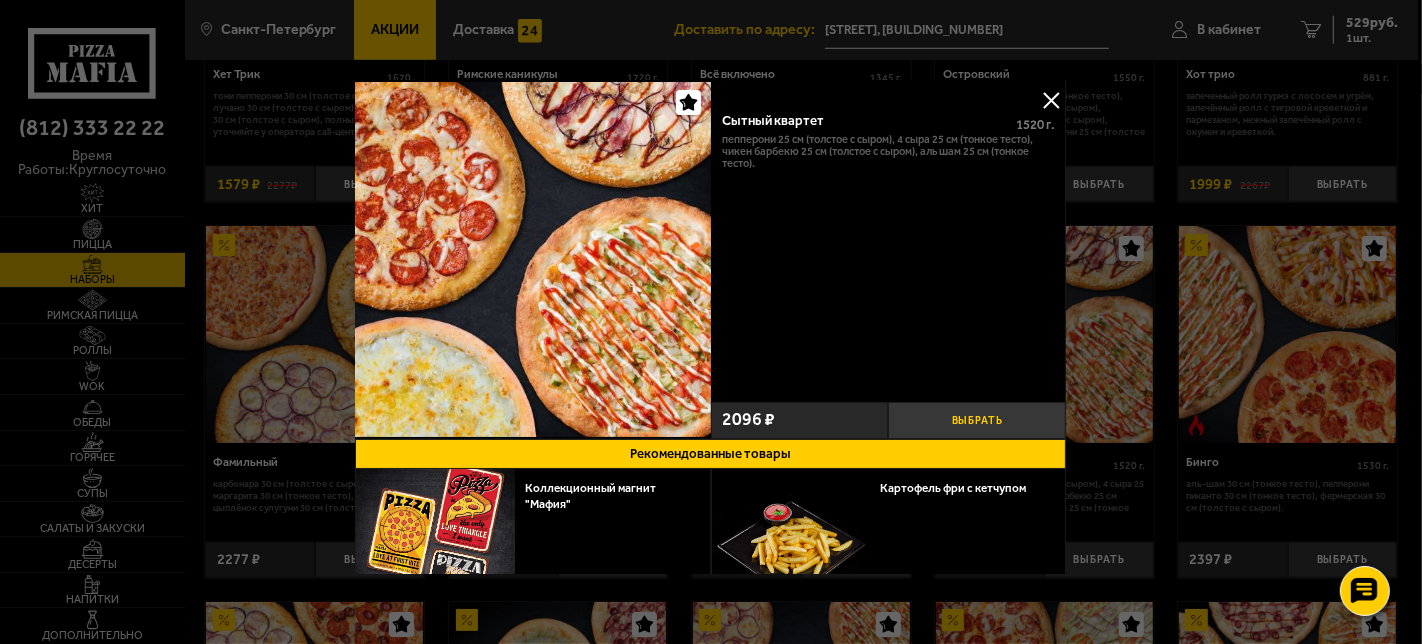 click on "Выбрать" at bounding box center (978, 420) 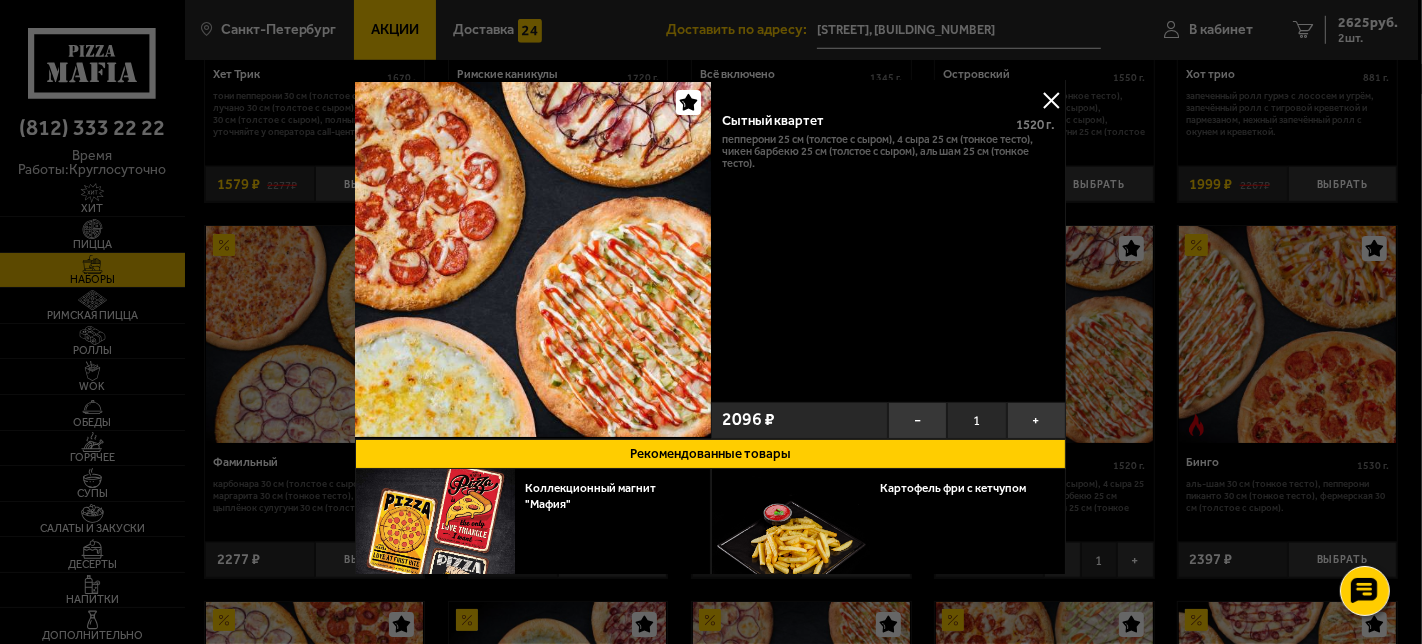 click at bounding box center [711, 322] 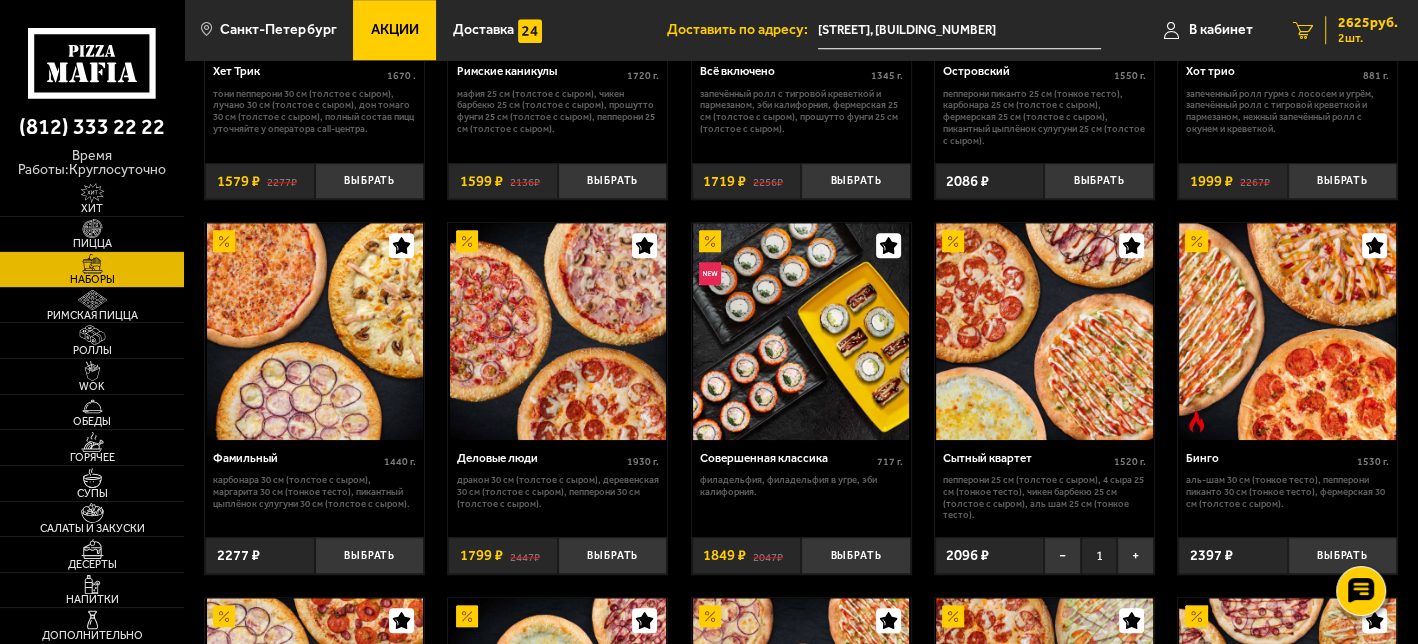 click on "2625  руб." at bounding box center [1368, 23] 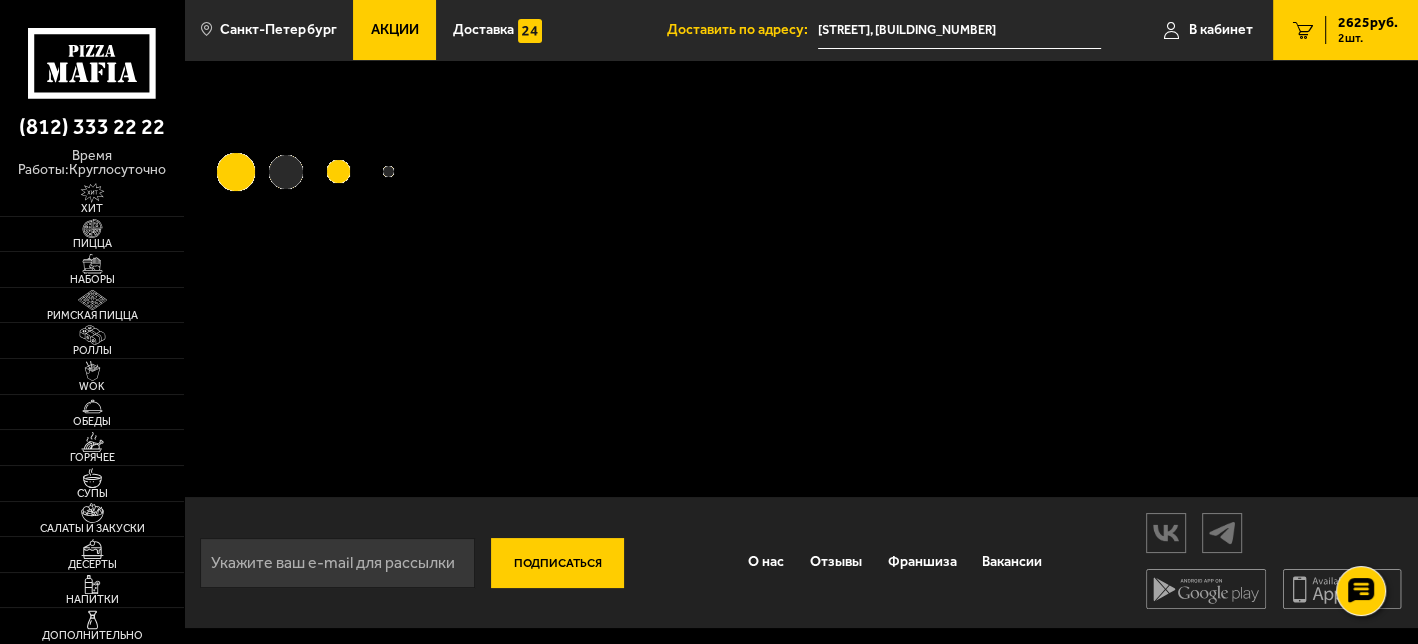 scroll, scrollTop: 0, scrollLeft: 0, axis: both 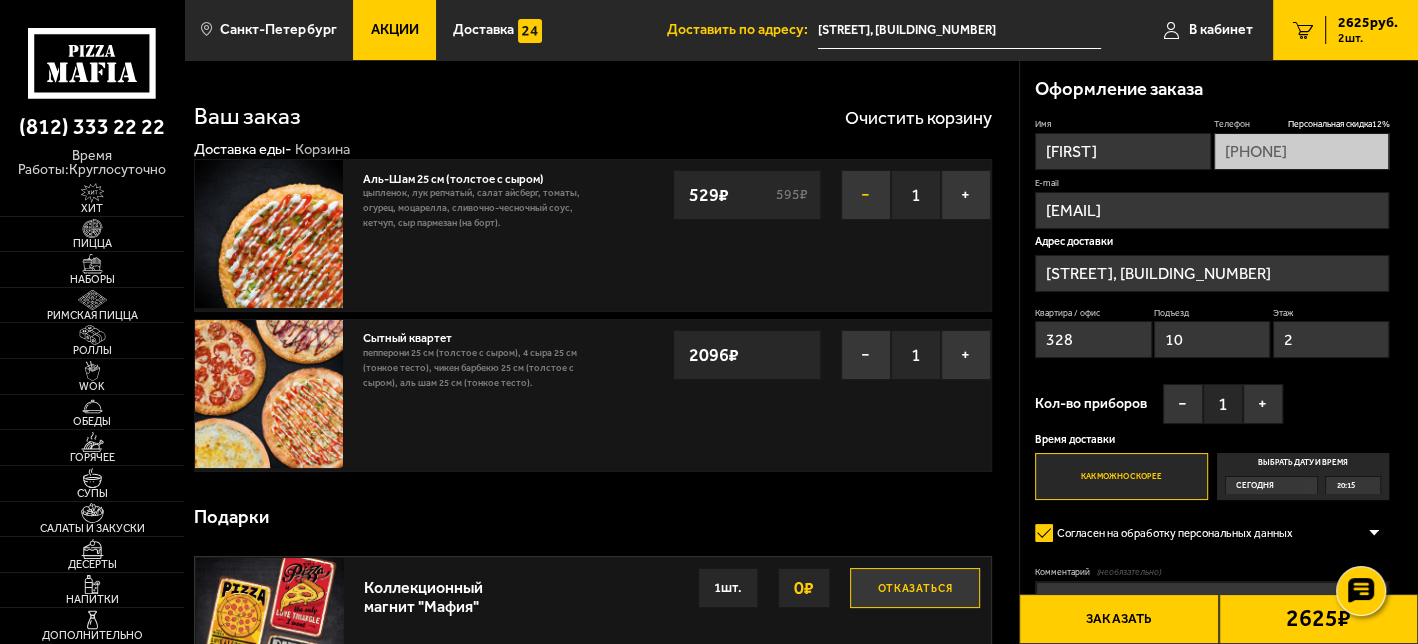 click on "−" at bounding box center [866, 195] 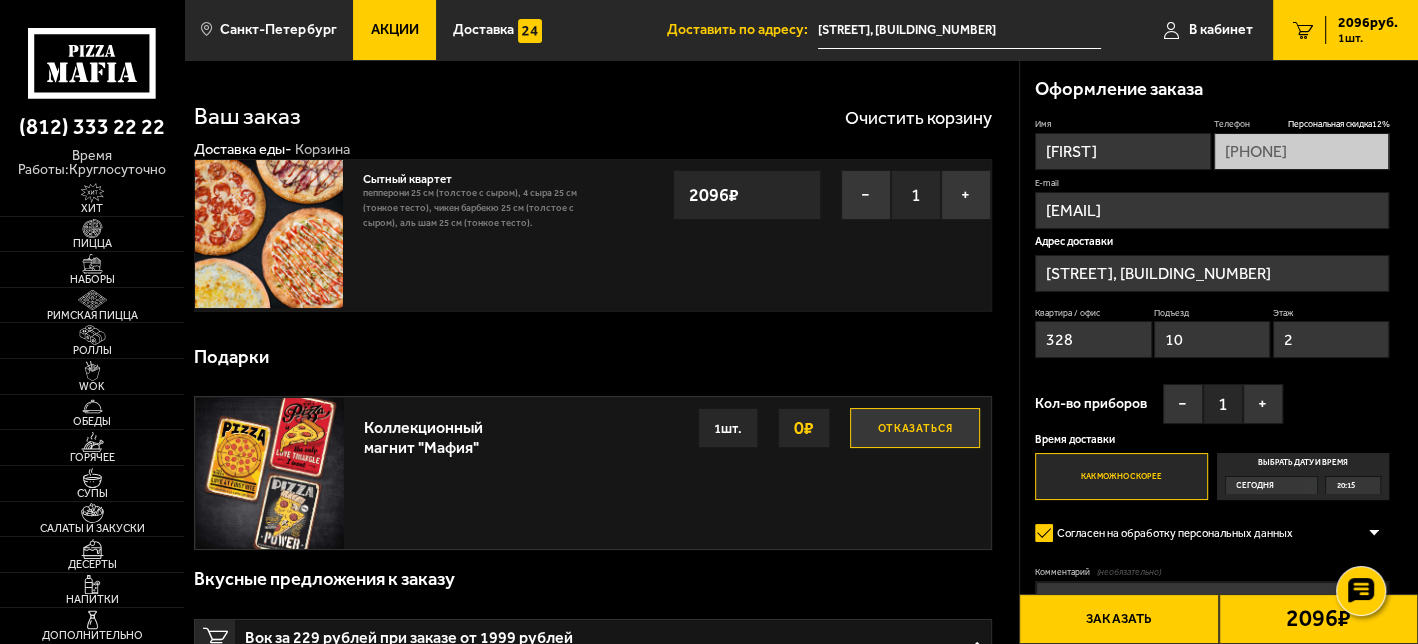 scroll, scrollTop: 111, scrollLeft: 0, axis: vertical 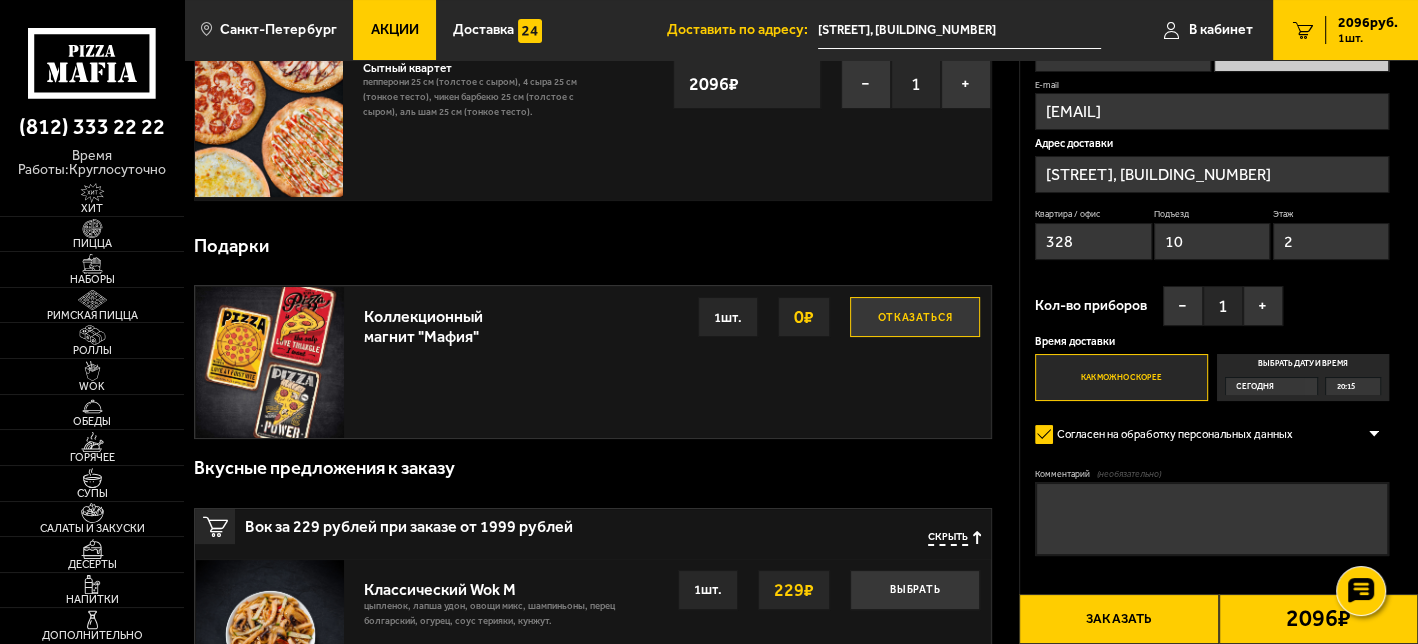 click on "Отказаться" at bounding box center [915, 317] 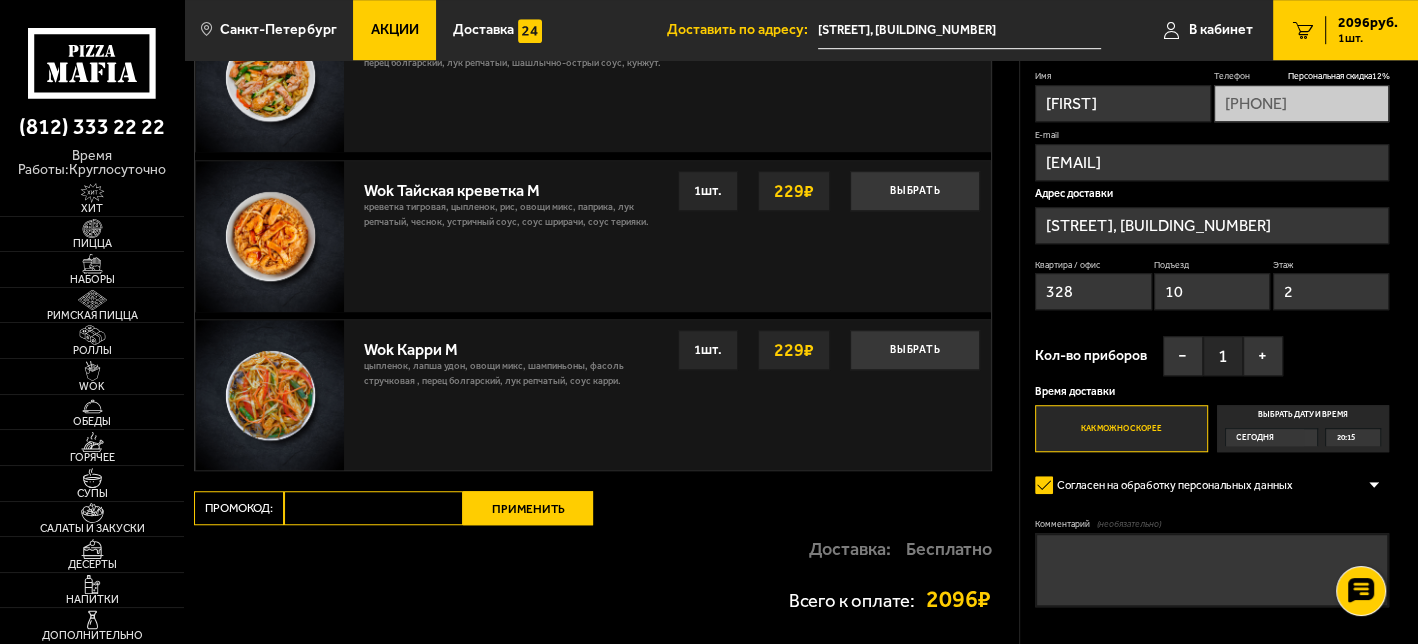 scroll, scrollTop: 1222, scrollLeft: 0, axis: vertical 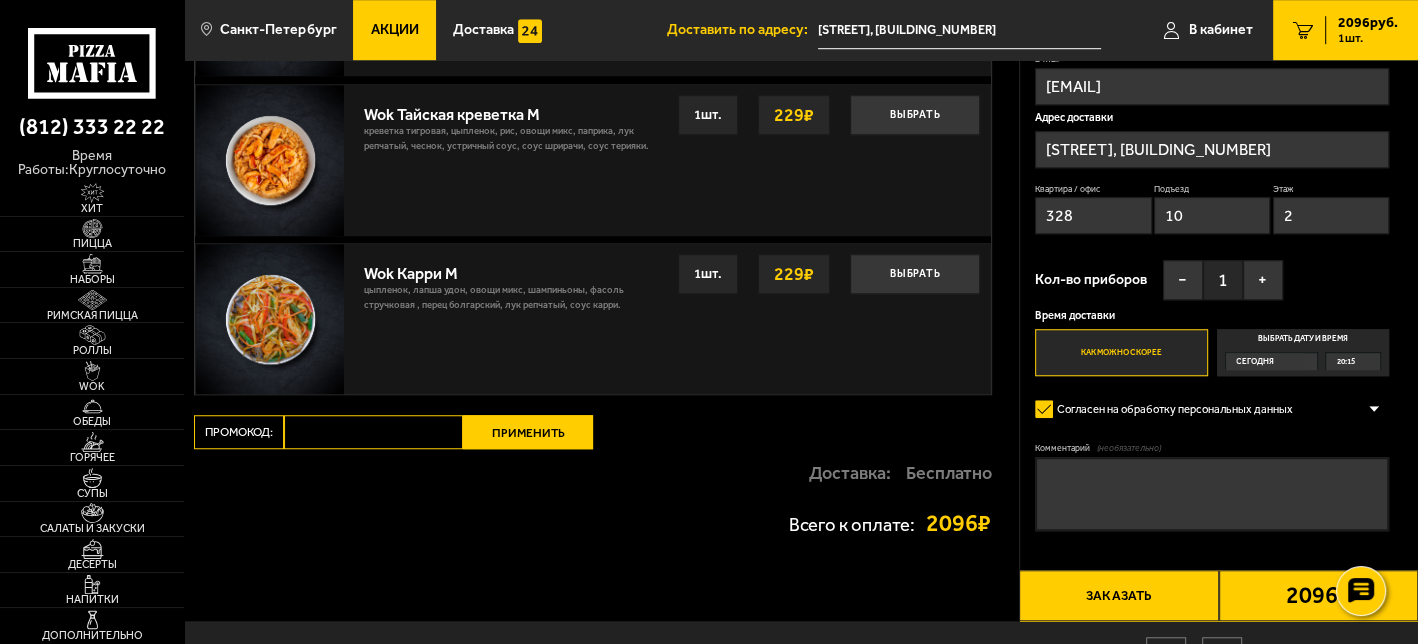 click on "Промокод:" at bounding box center [373, 432] 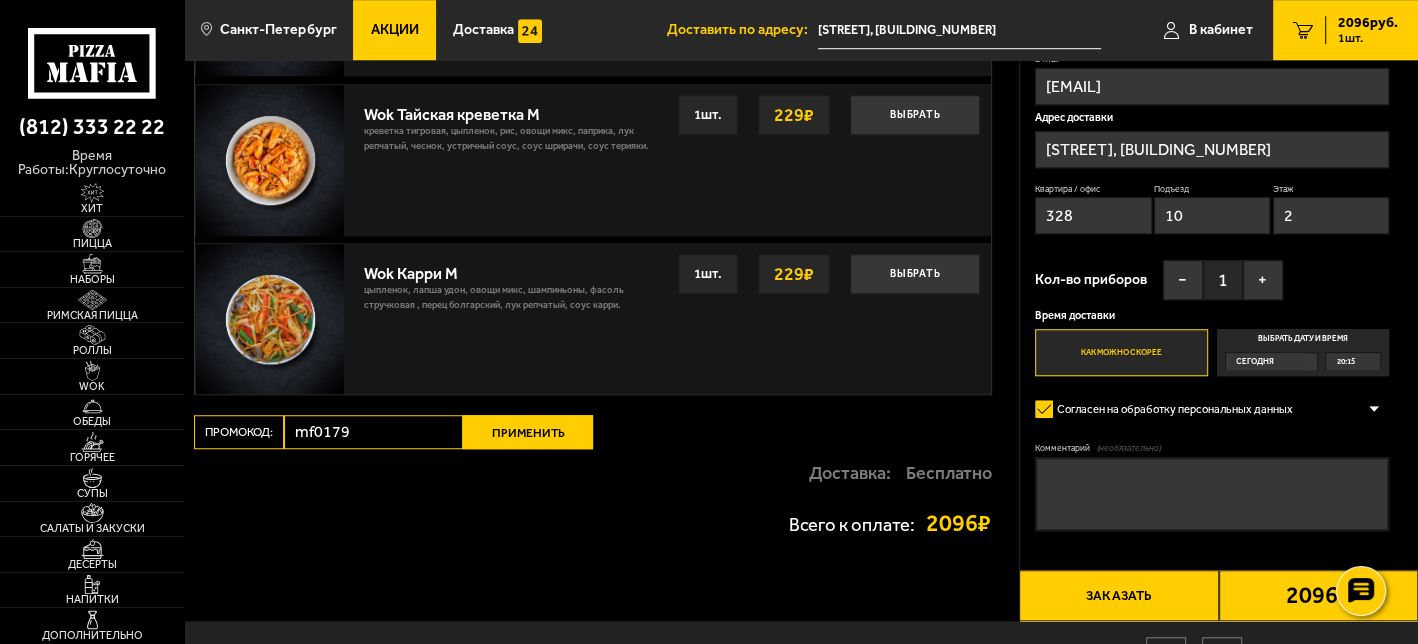 type on "mf0179" 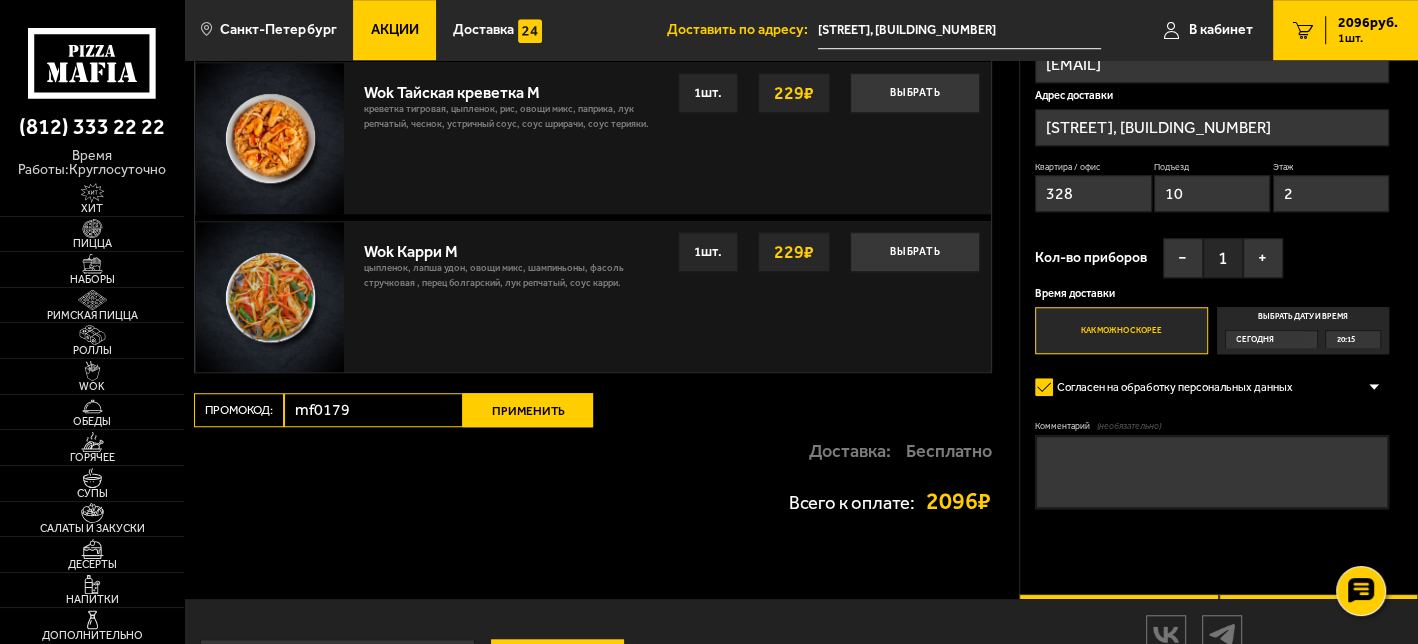 scroll, scrollTop: 1333, scrollLeft: 0, axis: vertical 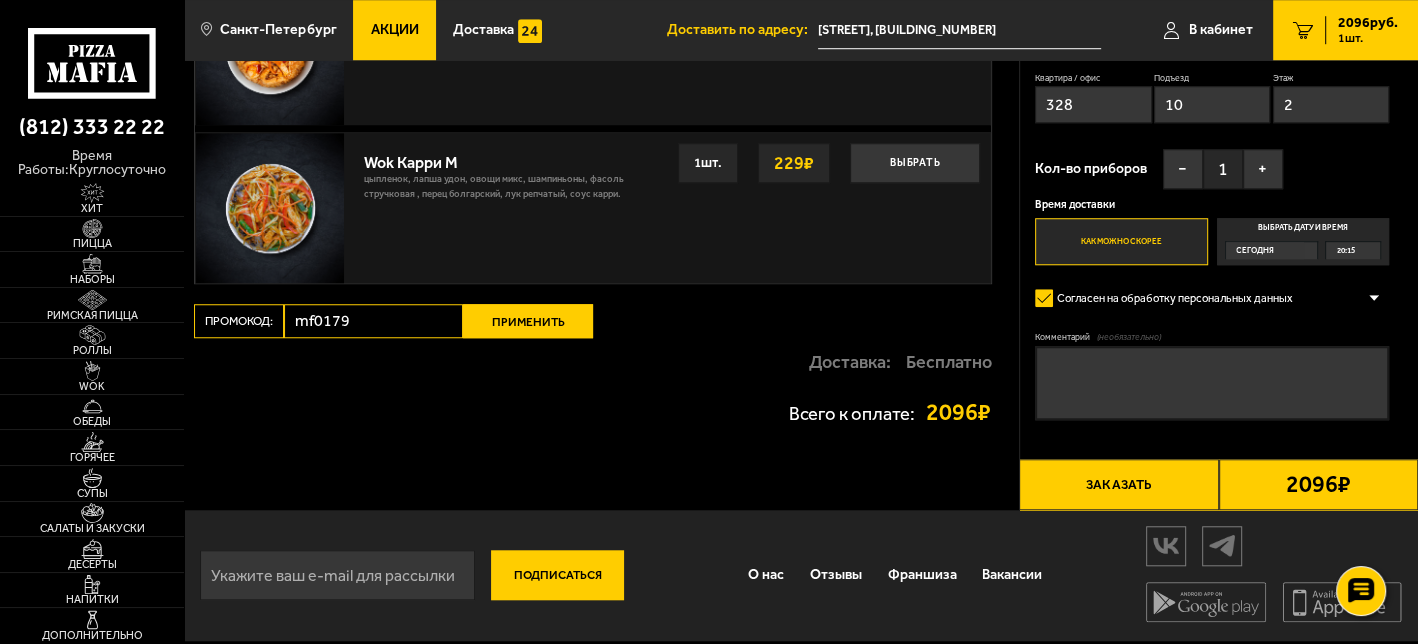 click on "Применить" at bounding box center (528, 321) 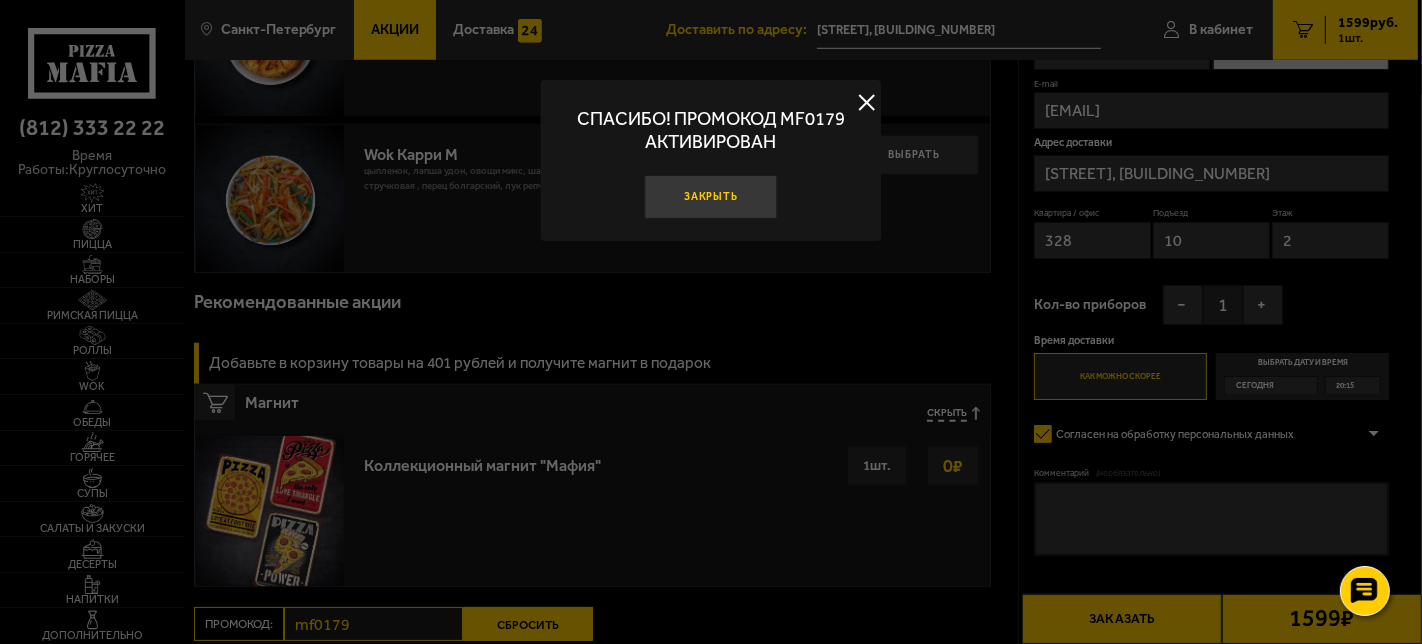 click on "Закрыть" at bounding box center [710, 197] 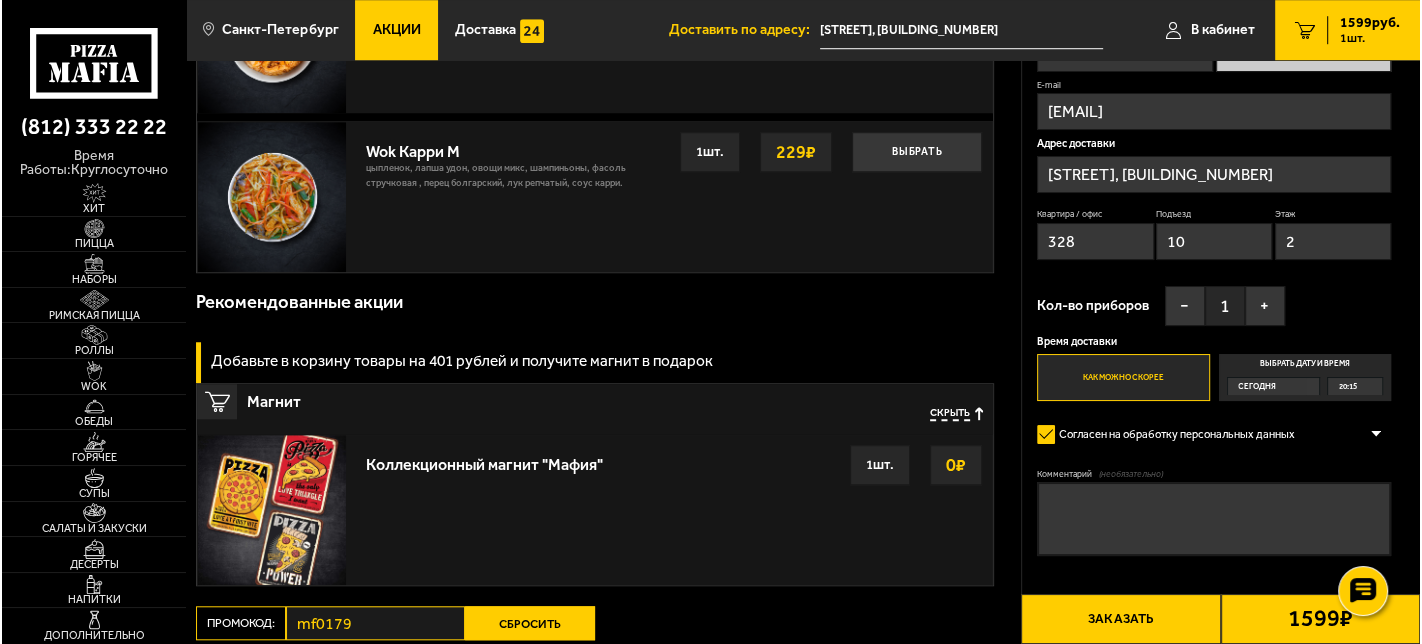 scroll, scrollTop: 1444, scrollLeft: 0, axis: vertical 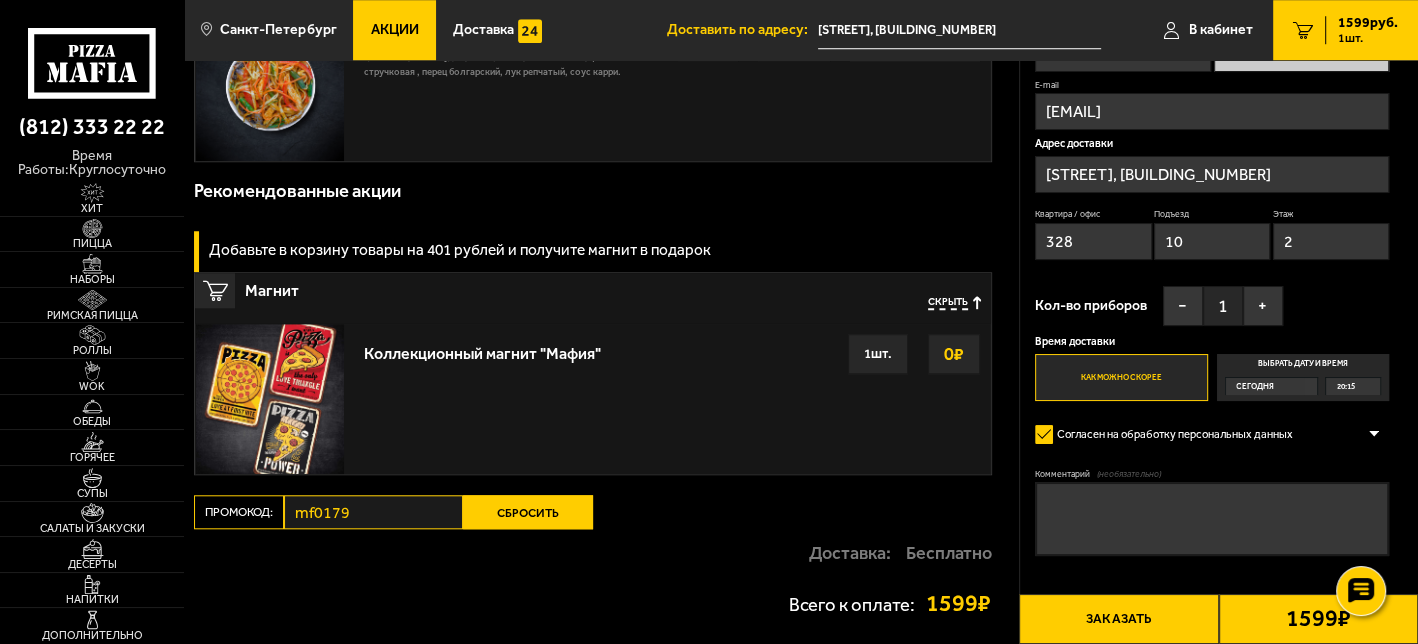 click on "Заказать" at bounding box center (1118, 619) 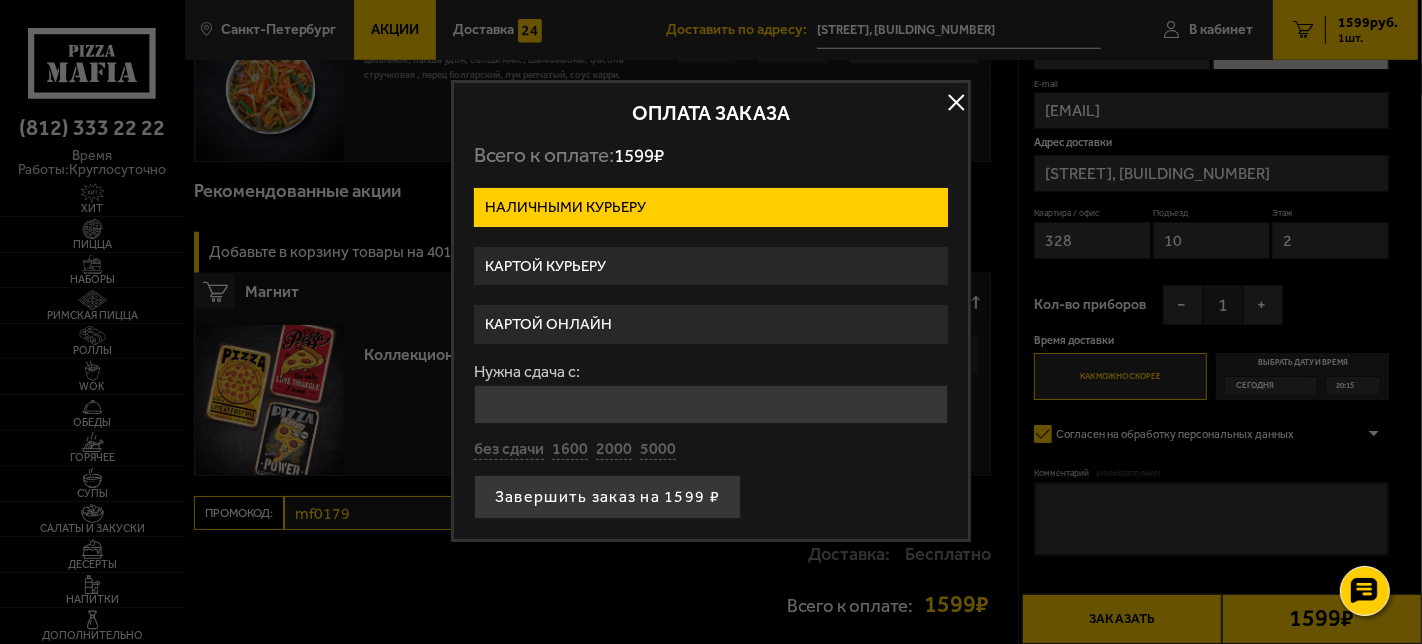 click on "Наличными курьеру" at bounding box center (711, 207) 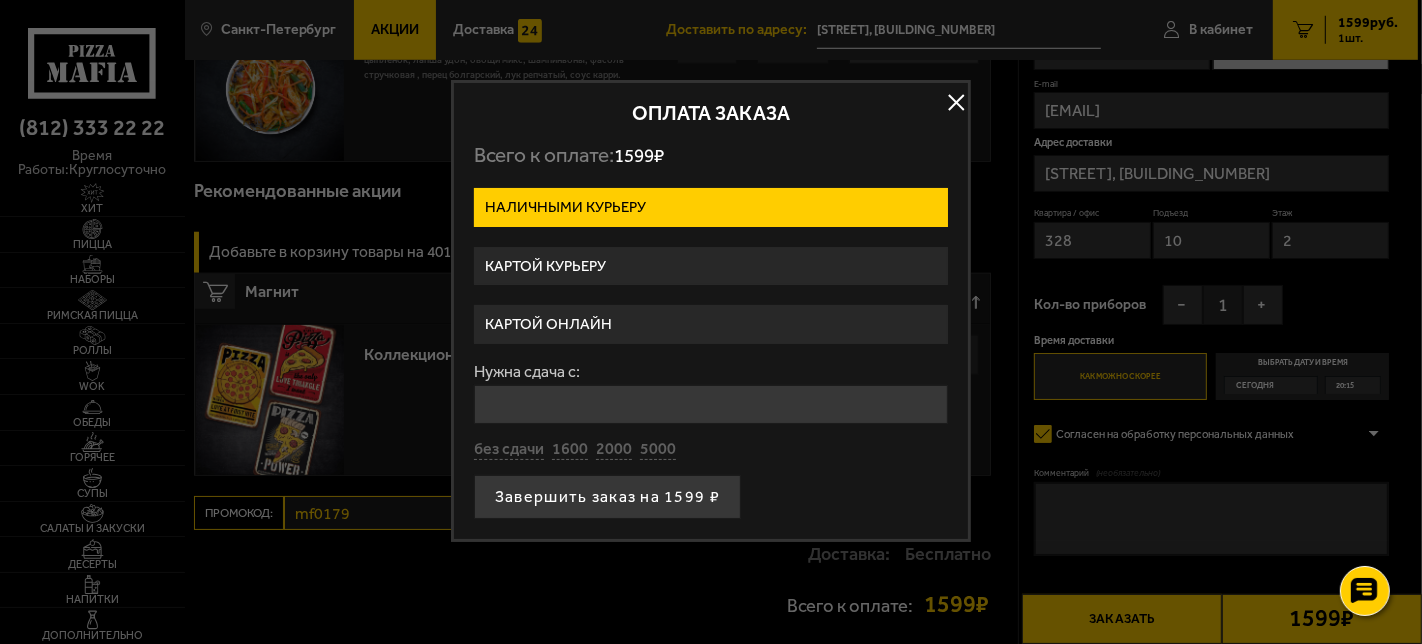 click on "Нужна сдача с:" at bounding box center (711, 404) 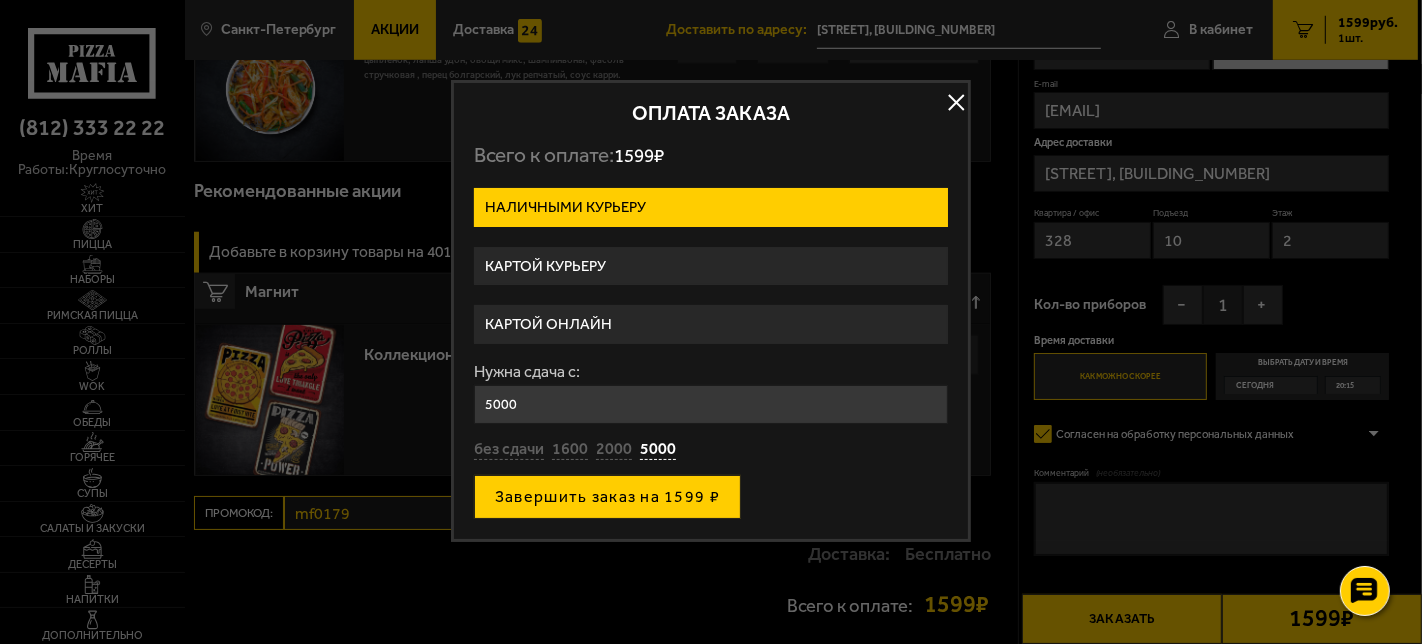 type on "5000" 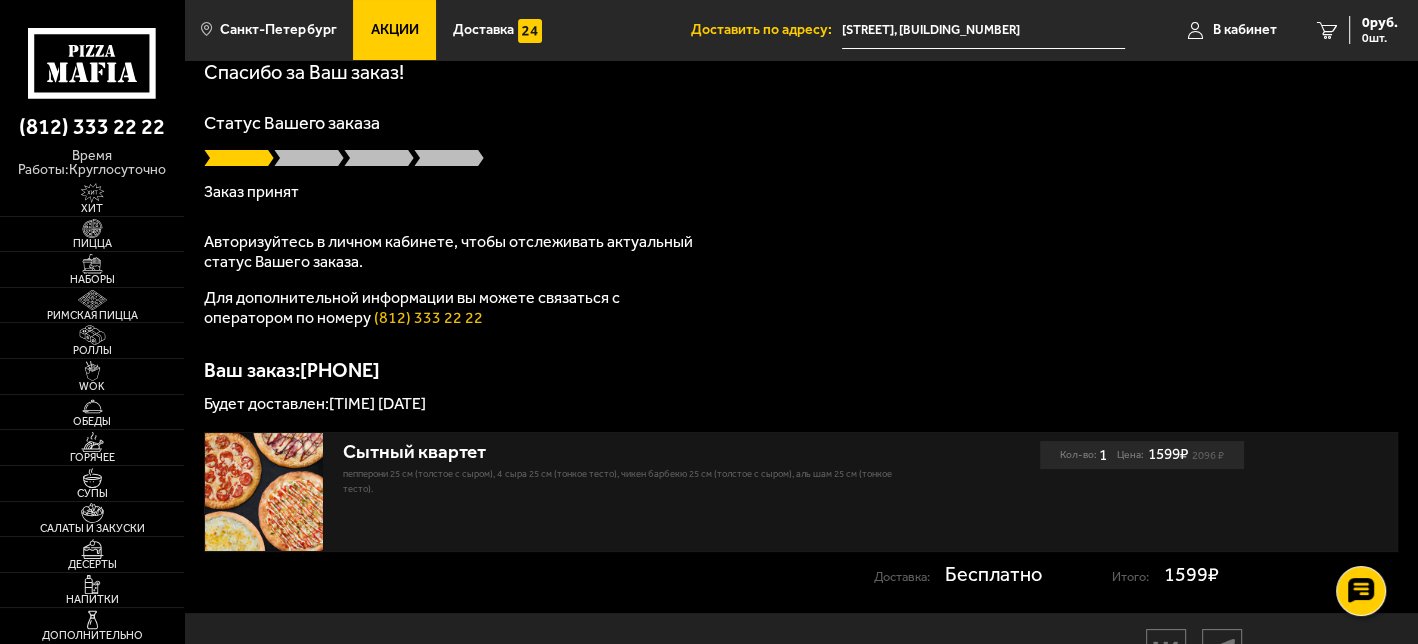 scroll, scrollTop: 111, scrollLeft: 0, axis: vertical 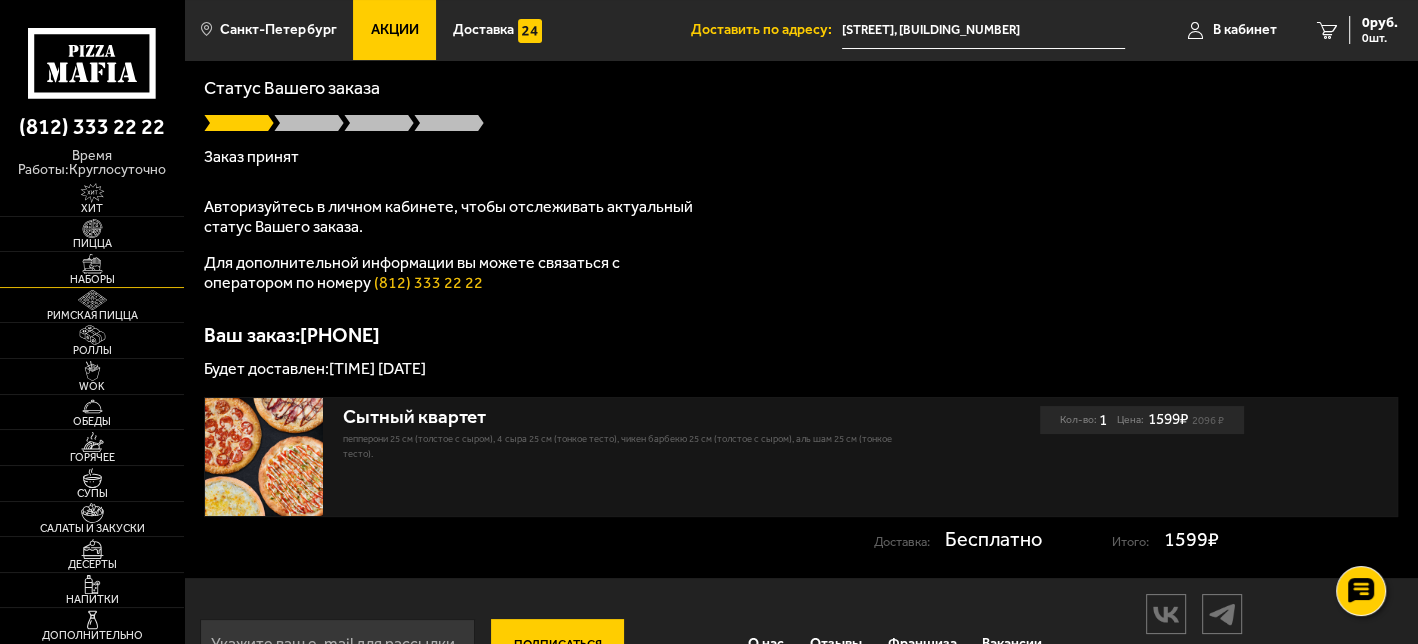 click at bounding box center [92, 264] 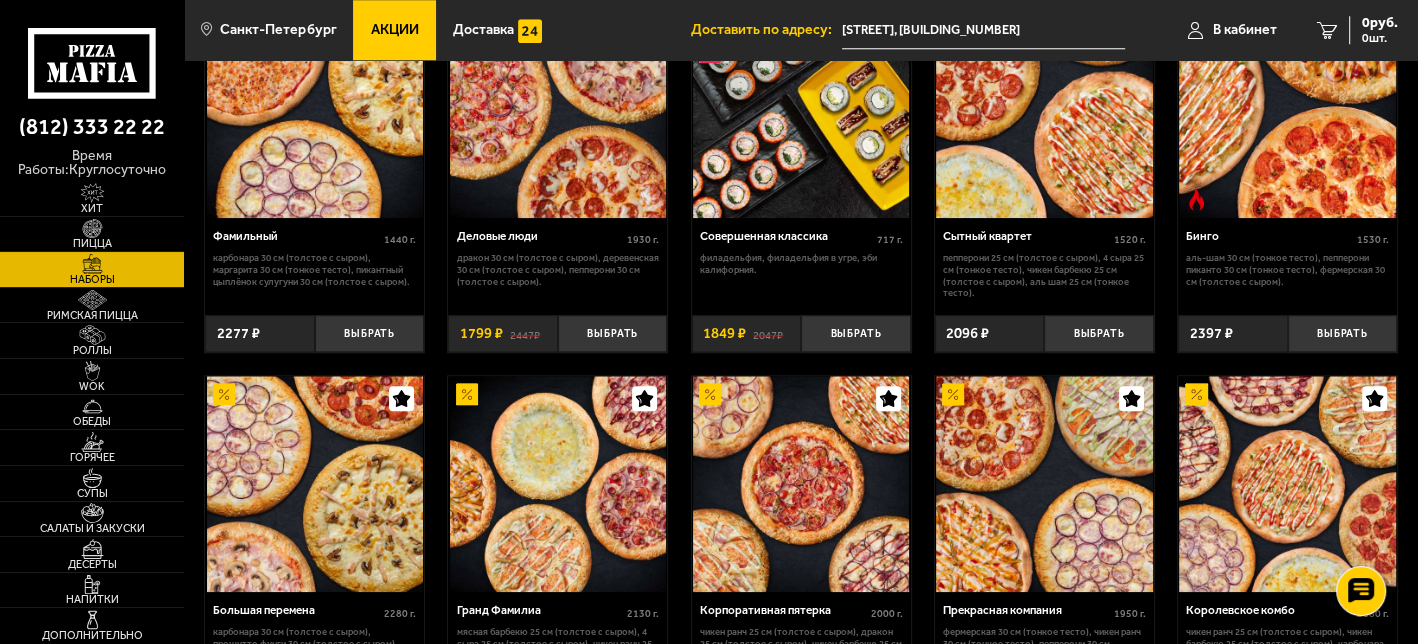scroll, scrollTop: 1555, scrollLeft: 0, axis: vertical 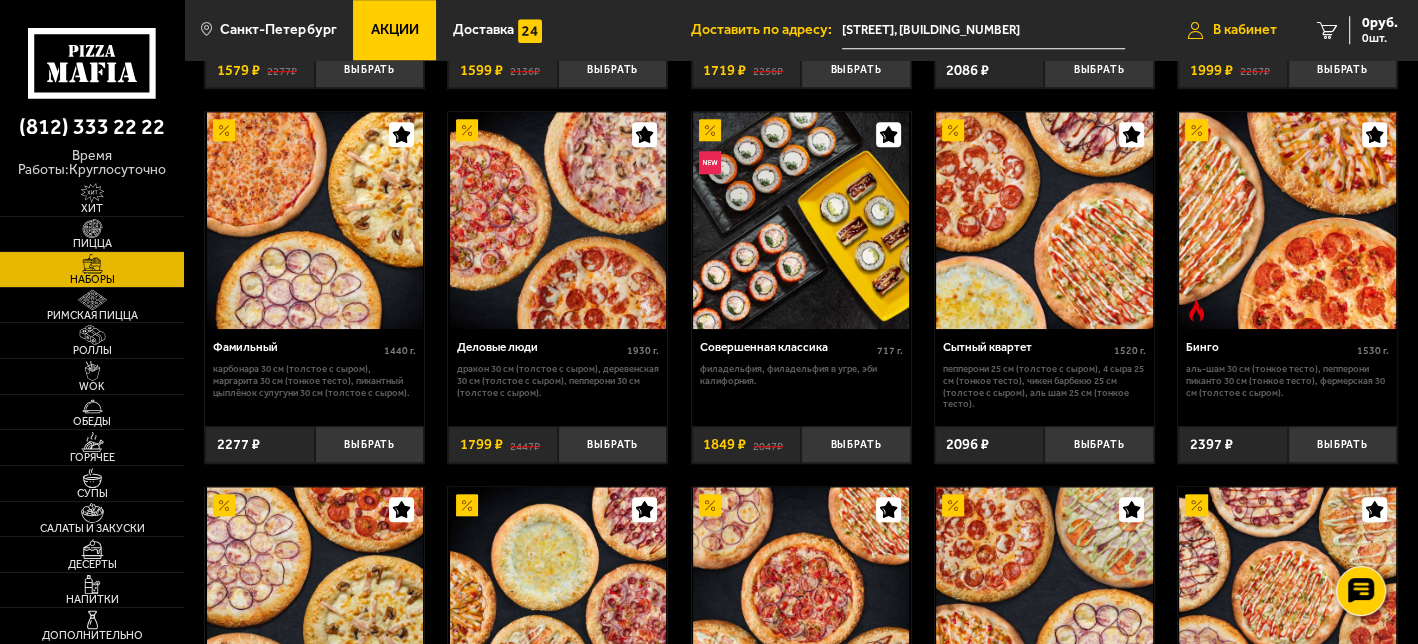 click on "В кабинет" at bounding box center [1245, 30] 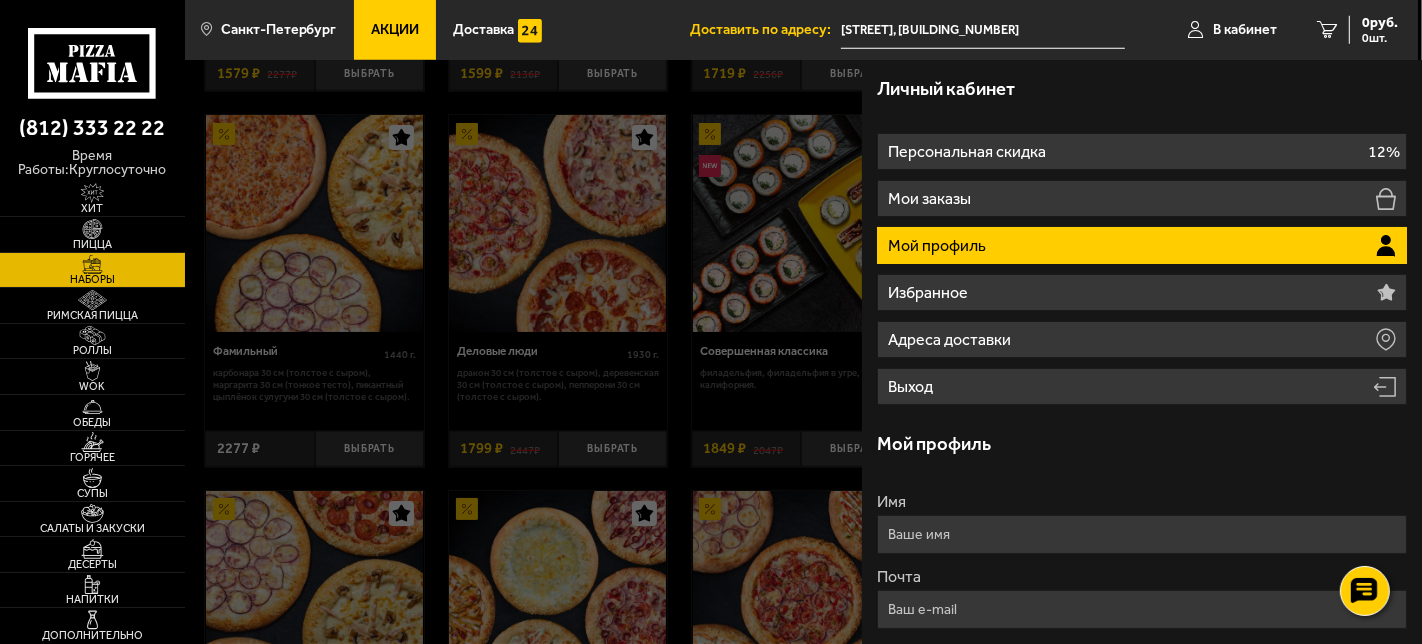 click at bounding box center [896, 382] 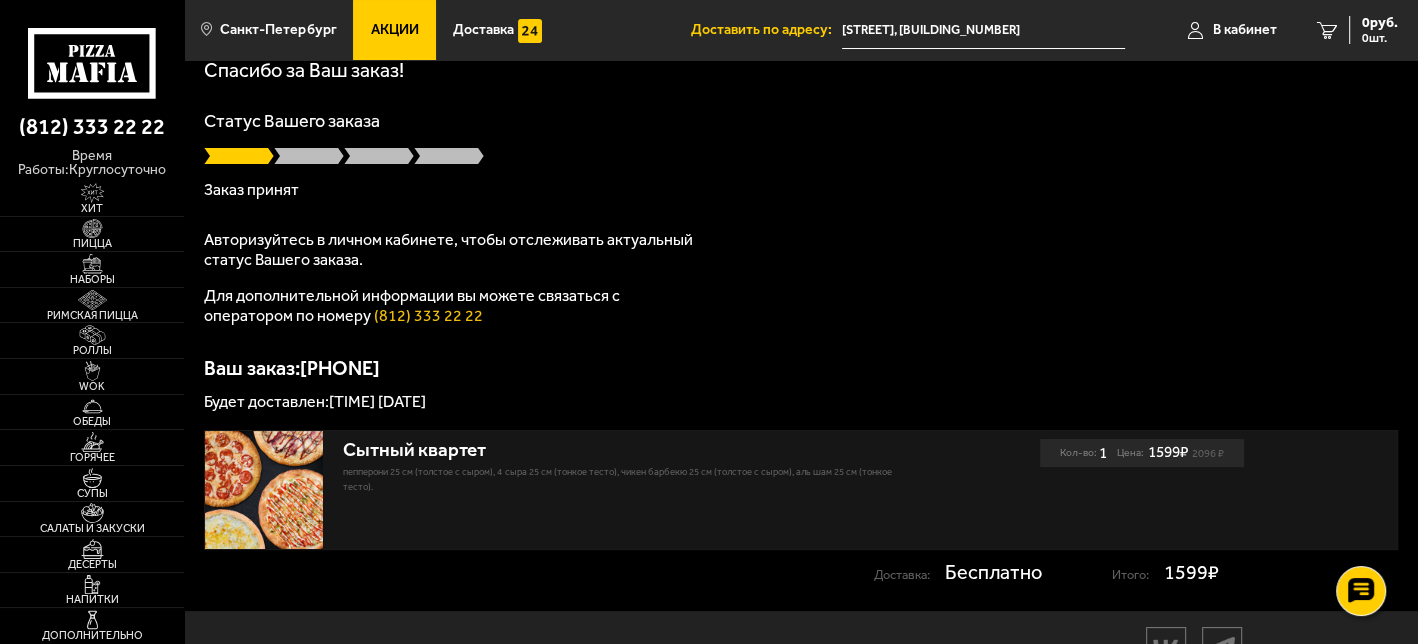 scroll, scrollTop: 127, scrollLeft: 0, axis: vertical 